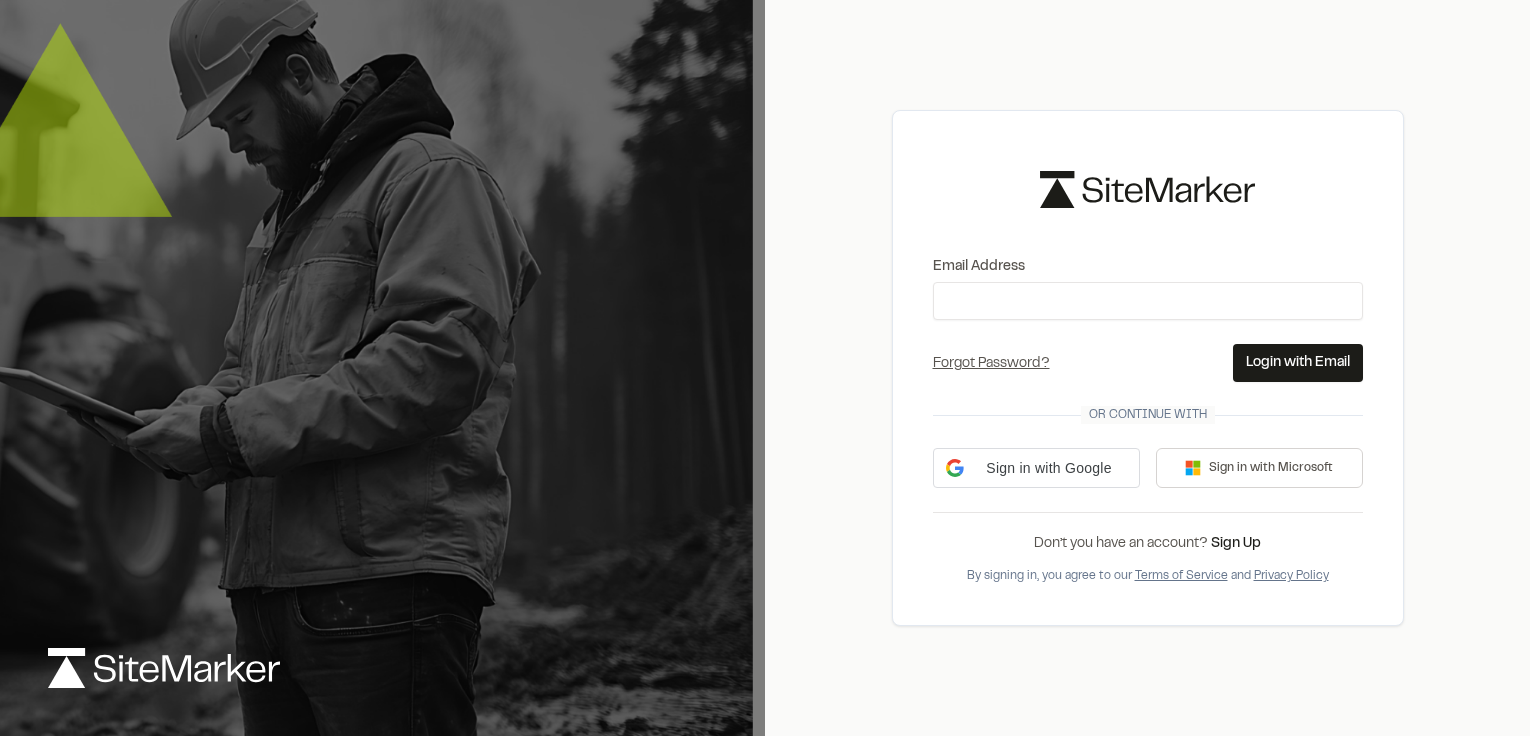 scroll, scrollTop: 0, scrollLeft: 0, axis: both 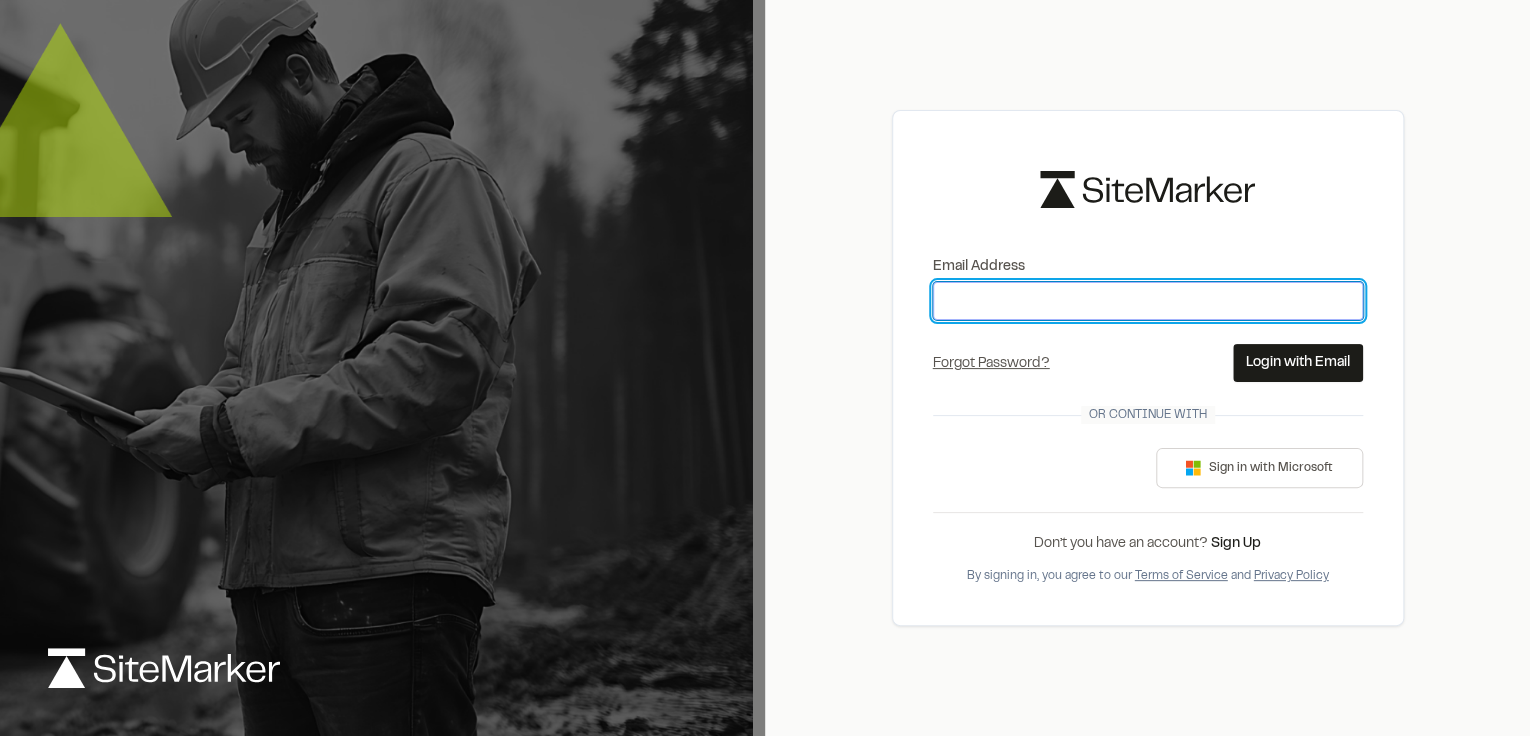 drag, startPoint x: 1086, startPoint y: 289, endPoint x: 1063, endPoint y: 294, distance: 23.537205 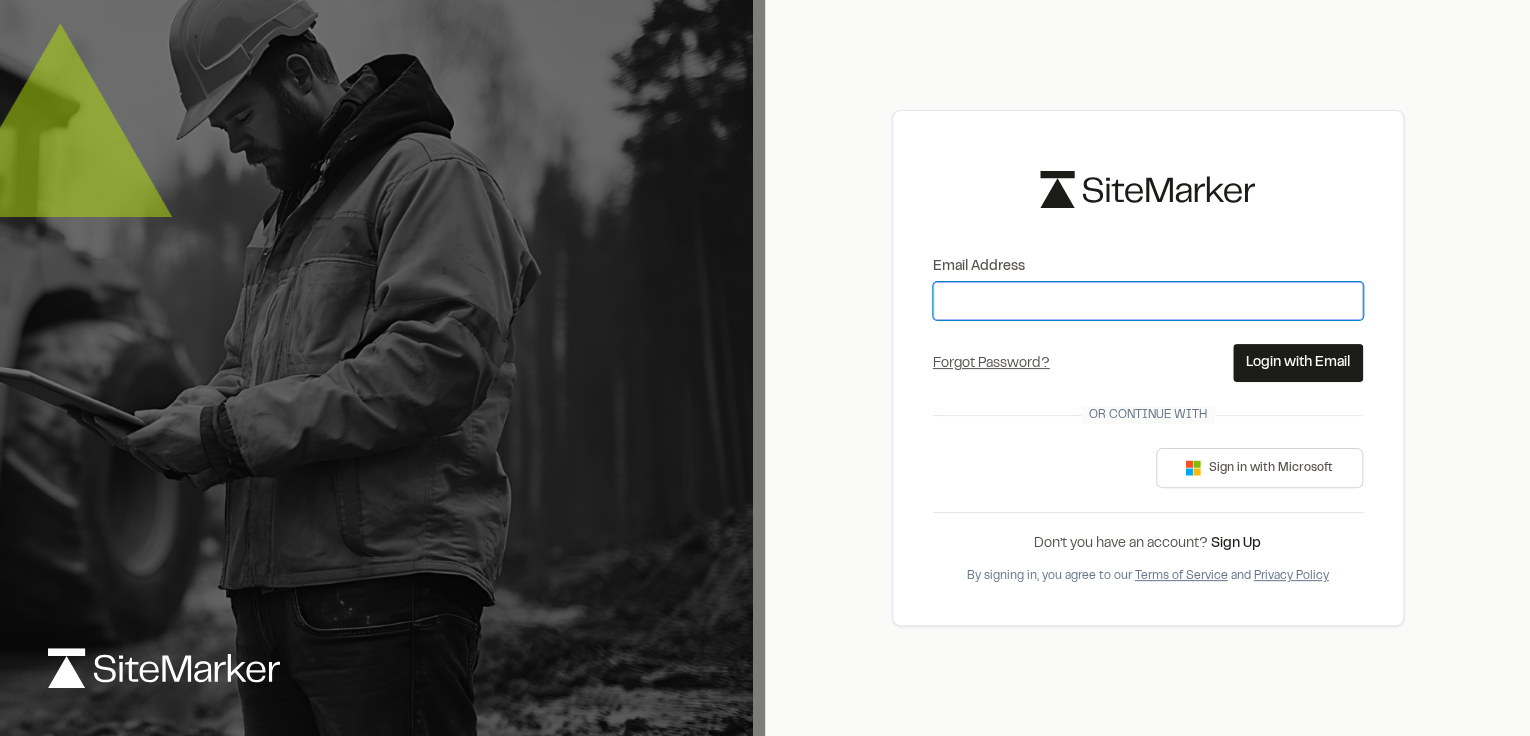 type on "**********" 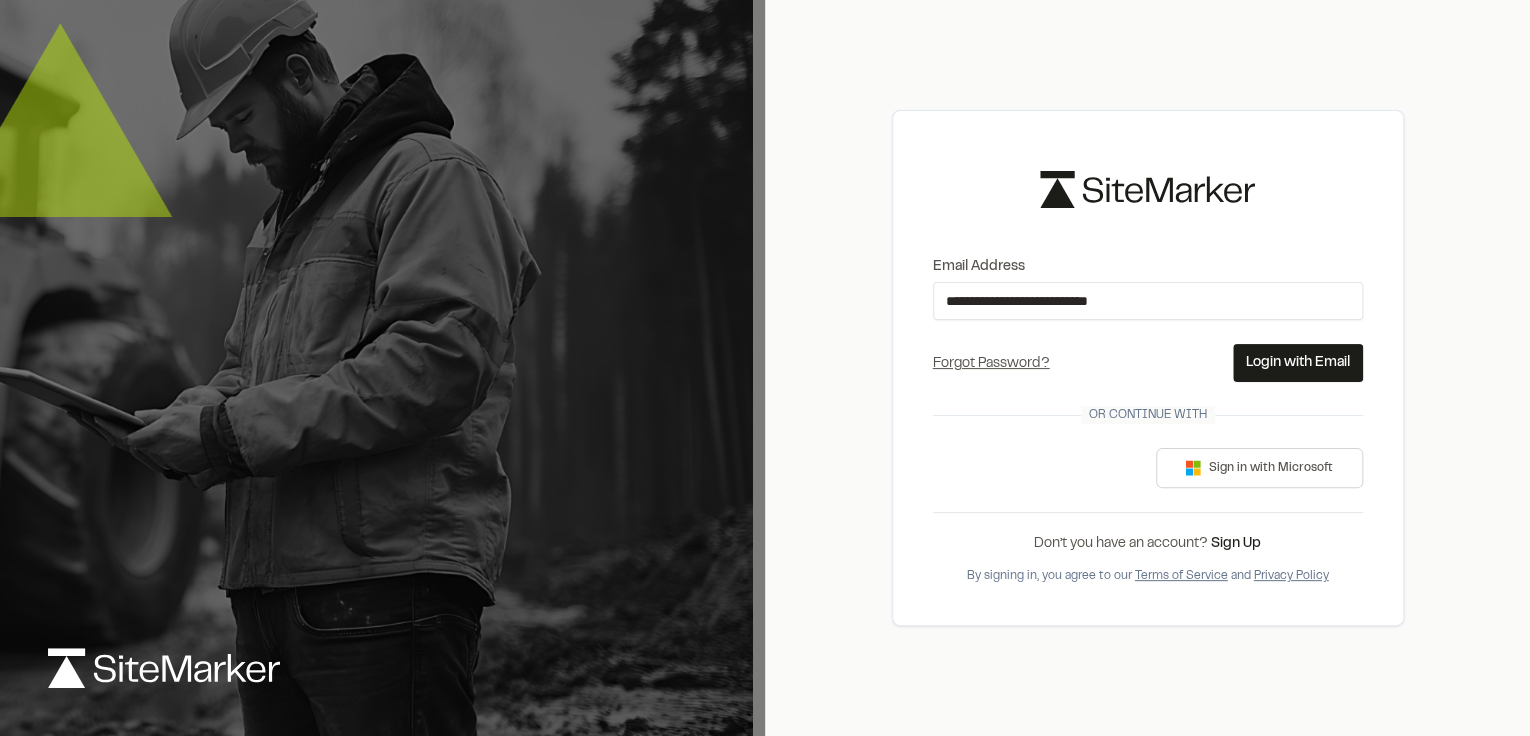 click on "Login with Email" at bounding box center (1298, 363) 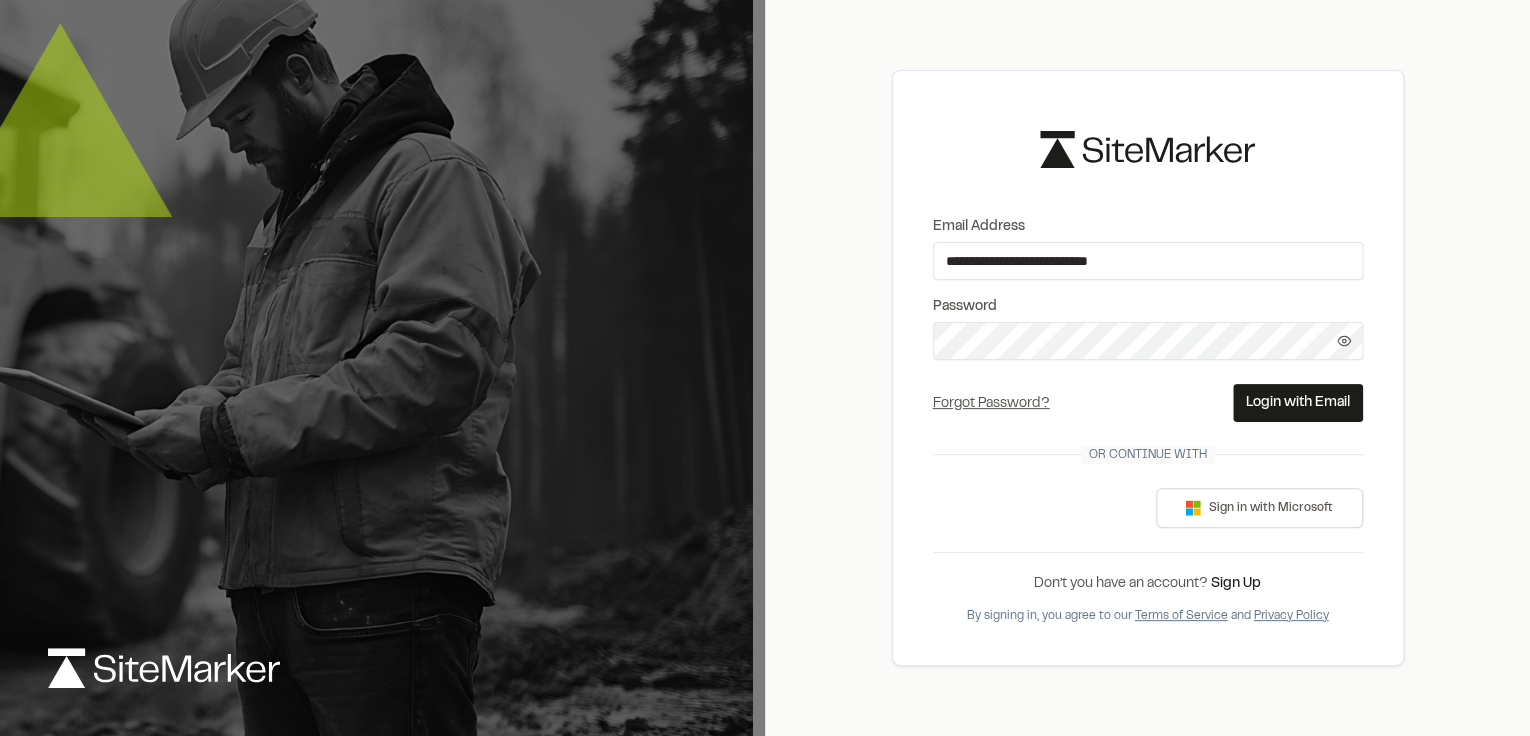 click on "Login with Email" at bounding box center [1298, 403] 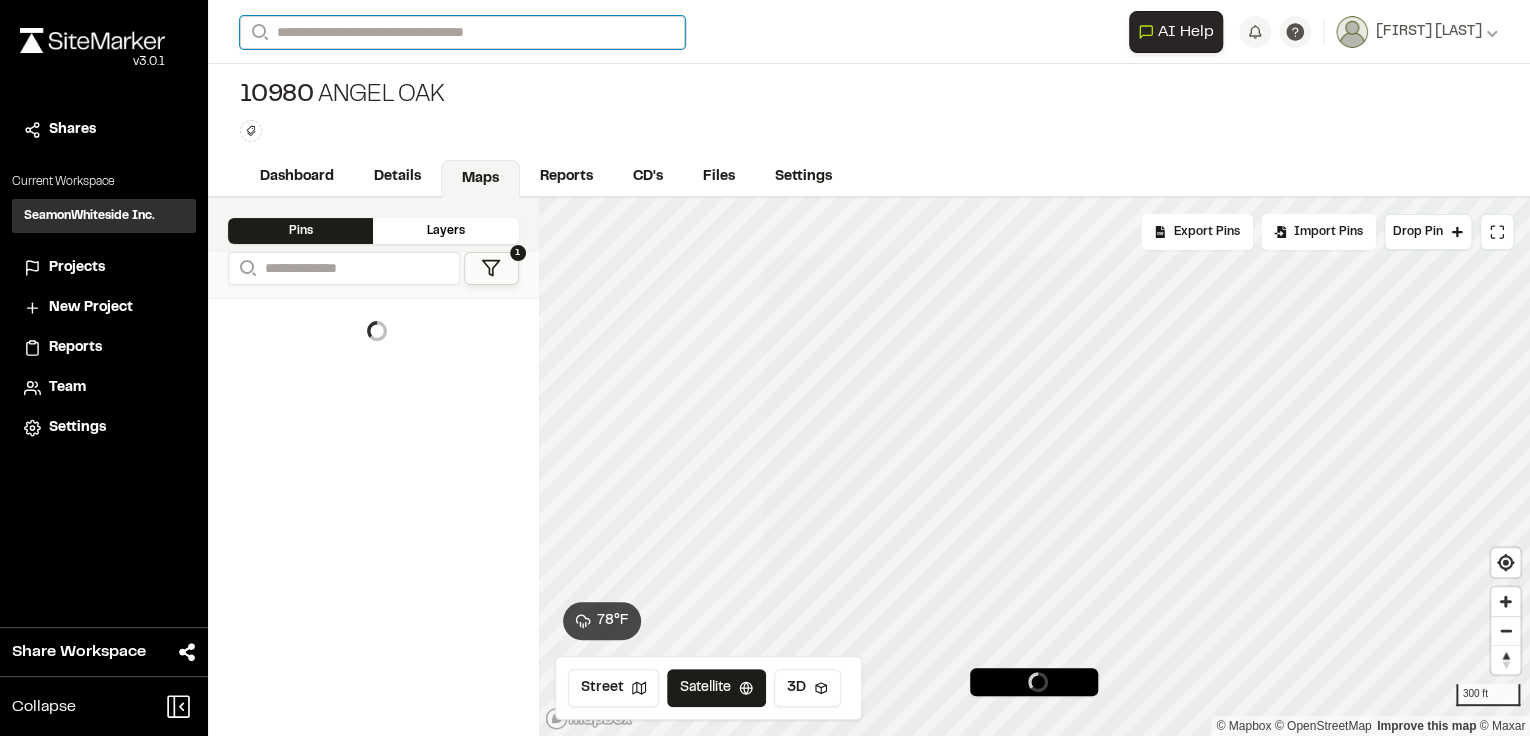 click on "Search" at bounding box center (462, 32) 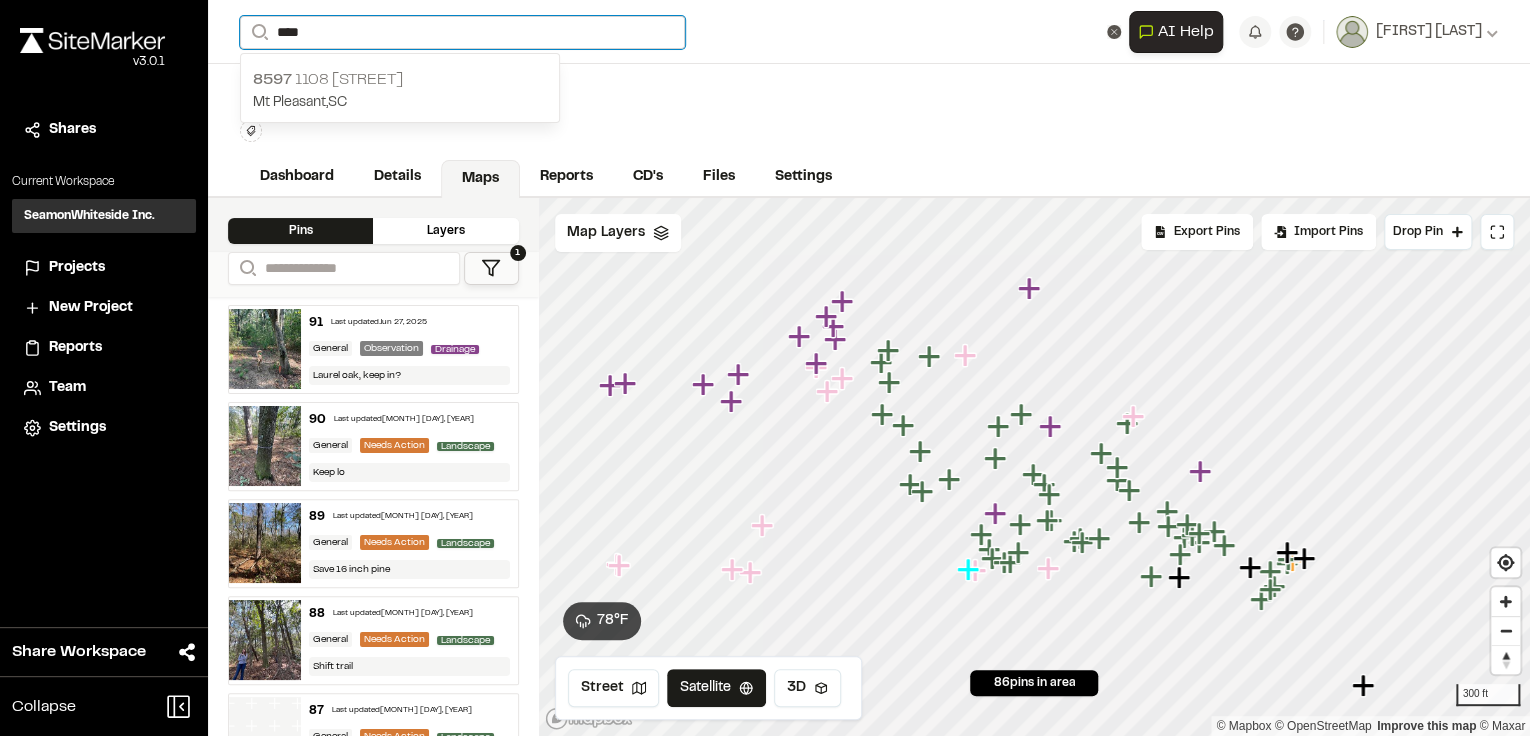 type on "****" 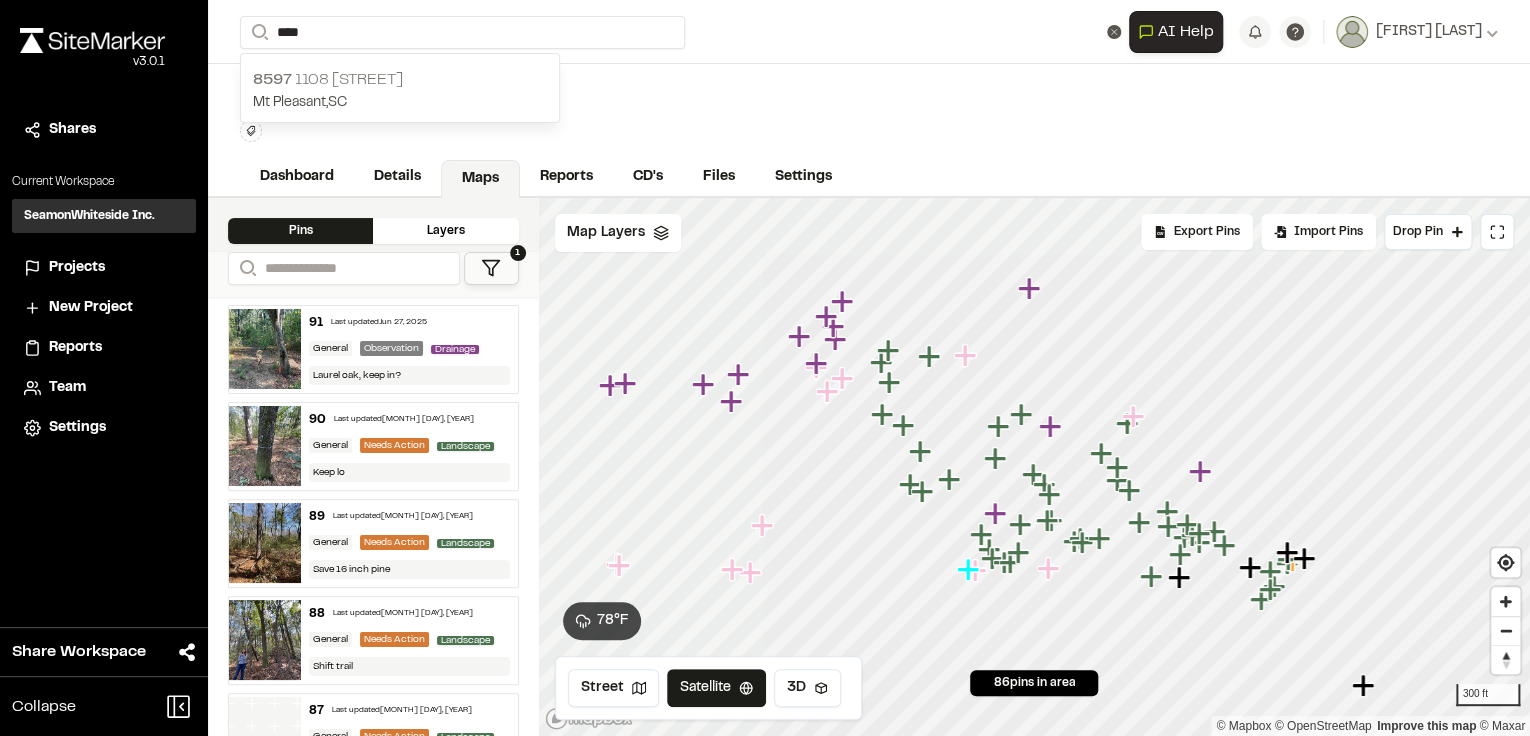 click on "8597   1108 [STREET]" at bounding box center [400, 80] 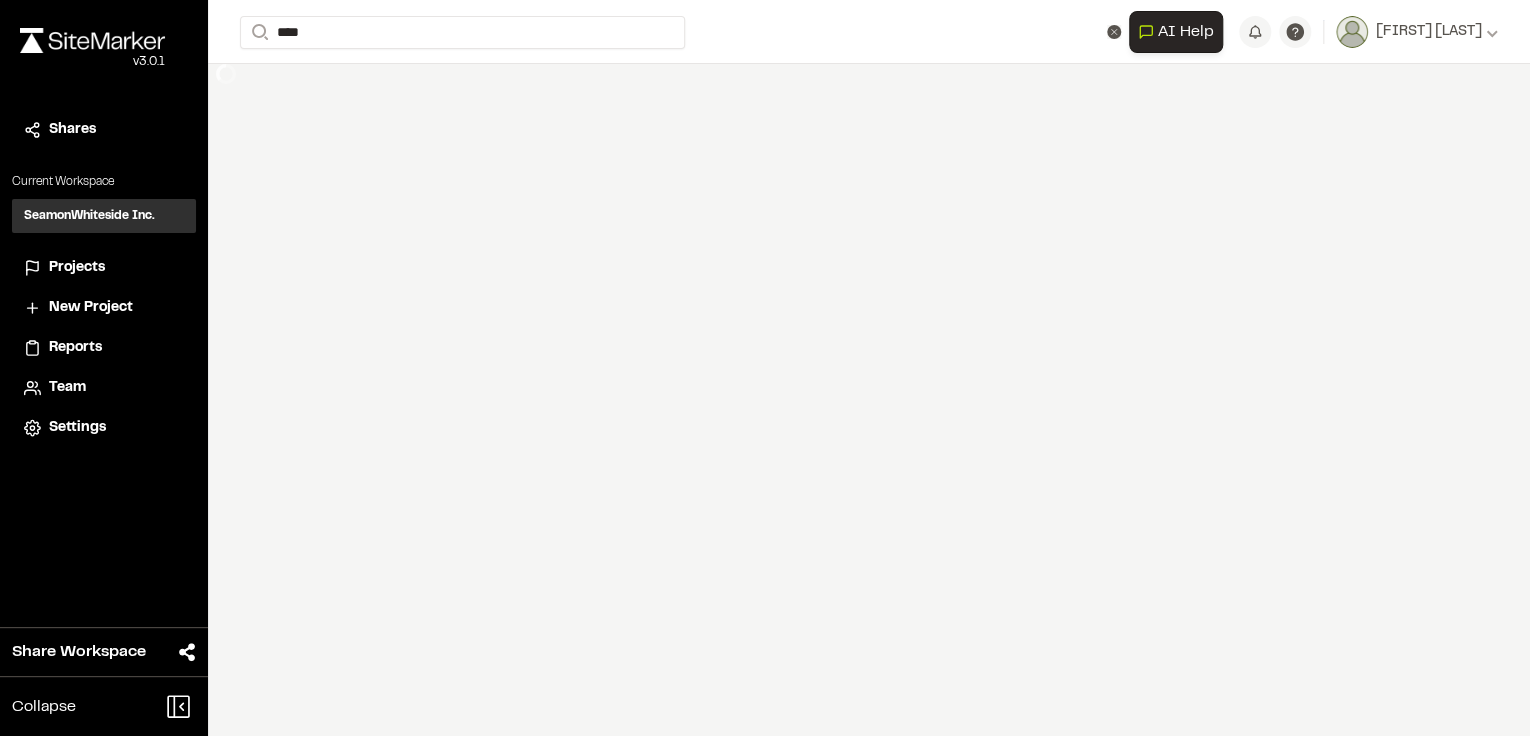 type 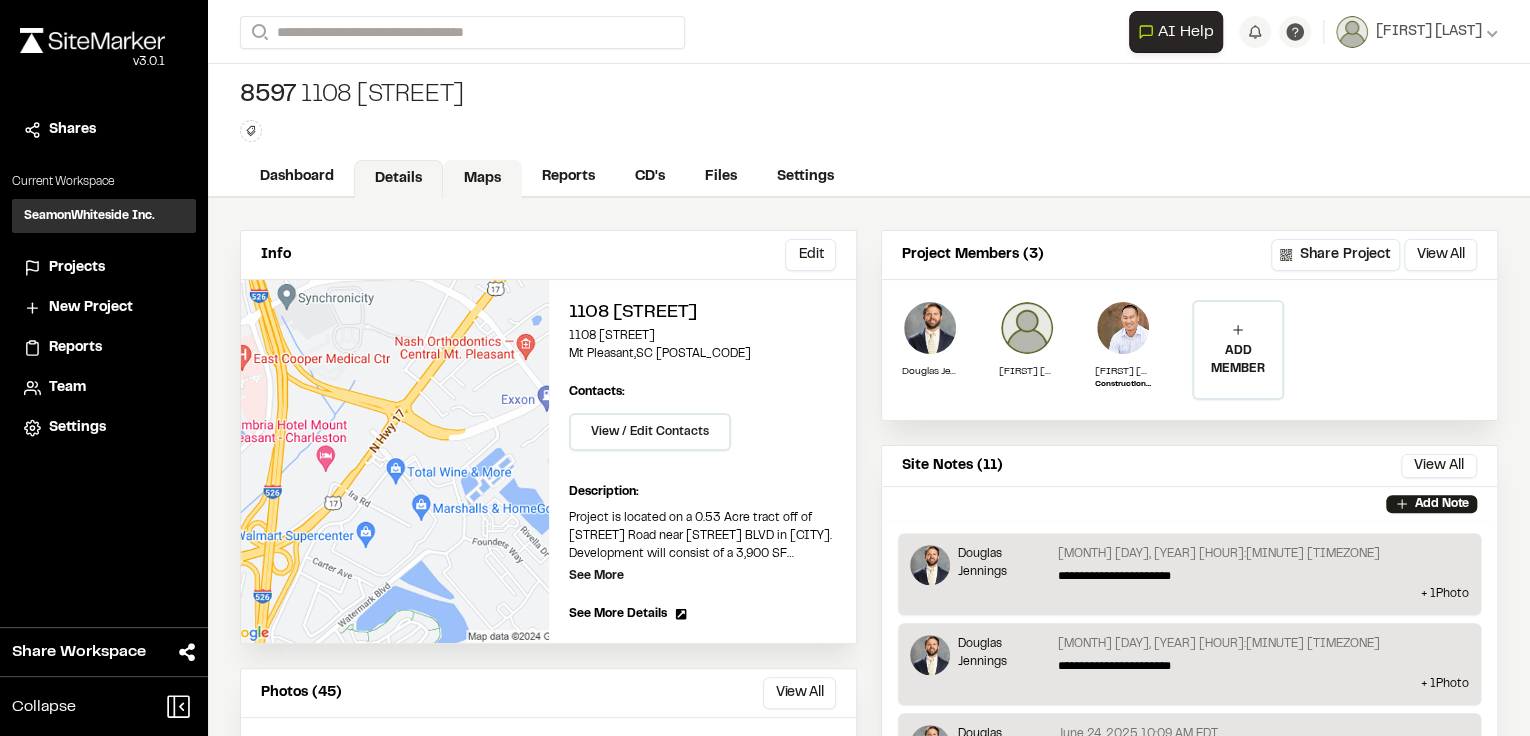 click on "Maps" at bounding box center (482, 179) 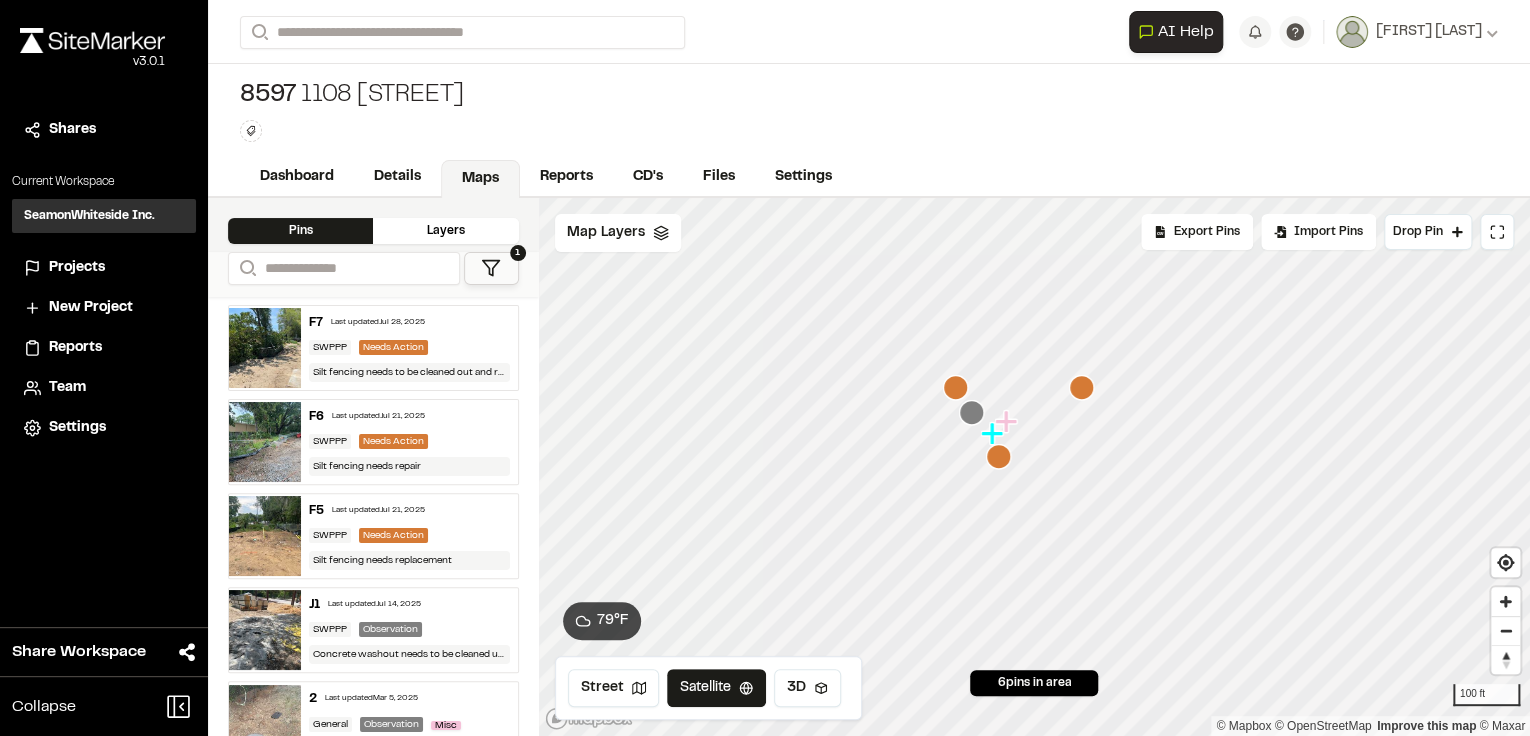 click at bounding box center [265, 348] 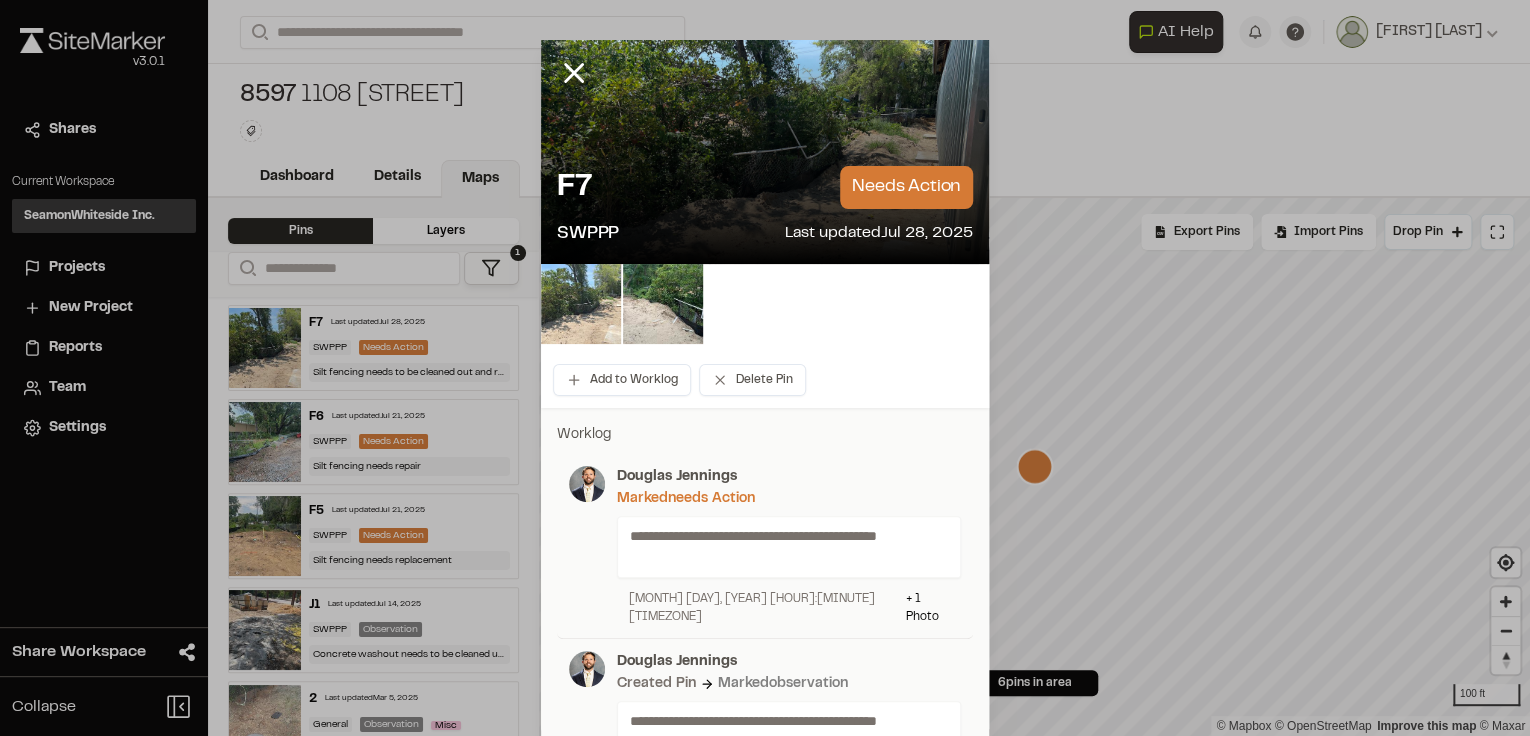 click at bounding box center [581, 304] 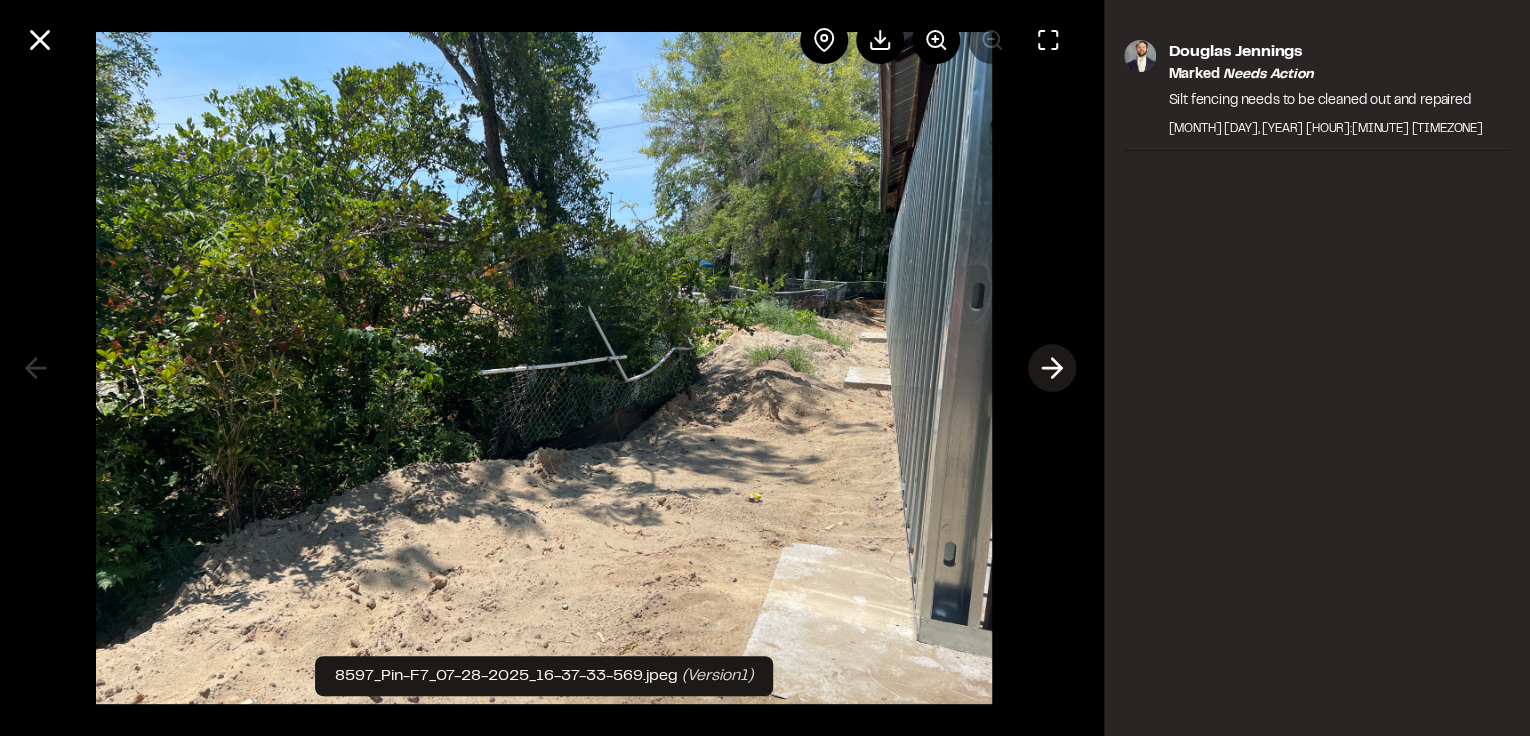 click 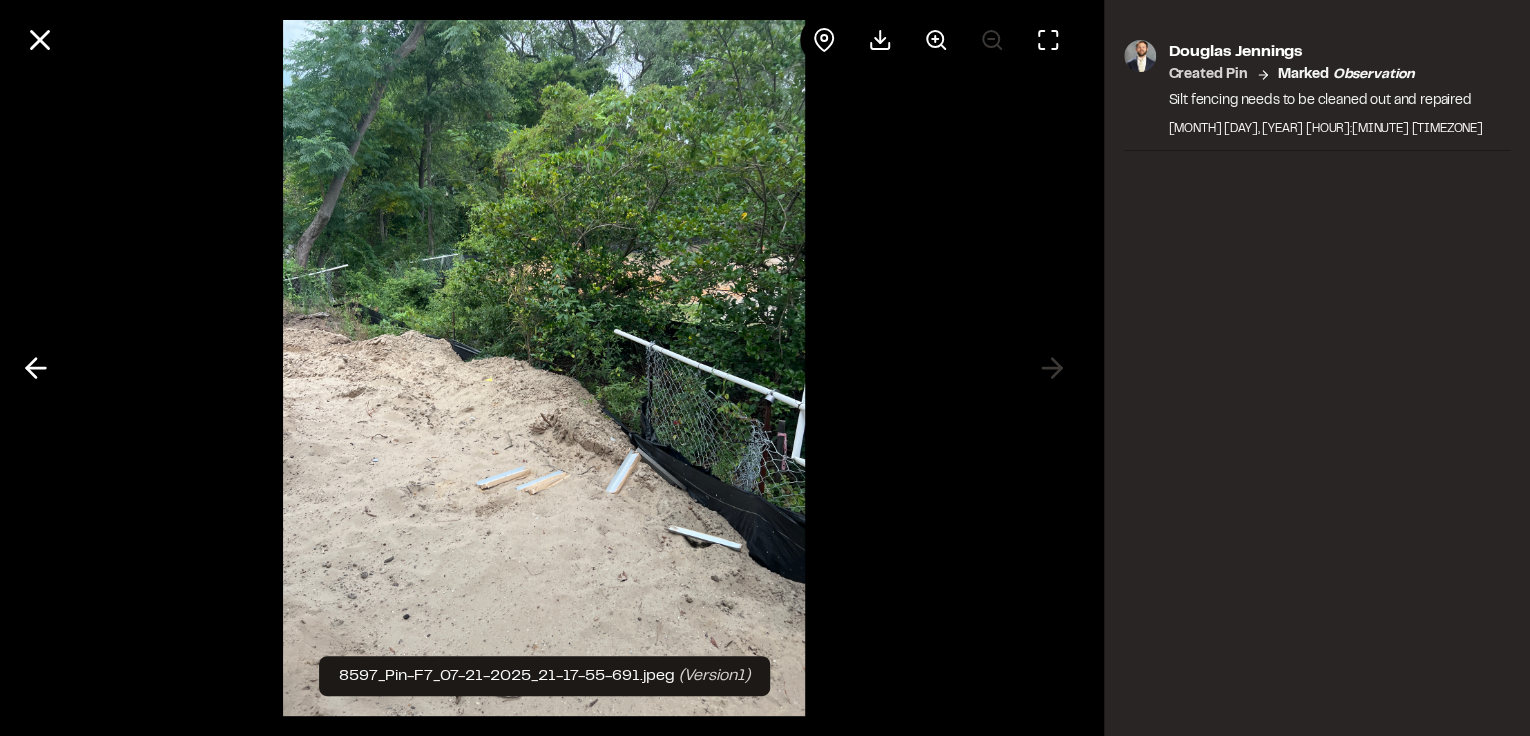 click at bounding box center (544, 368) 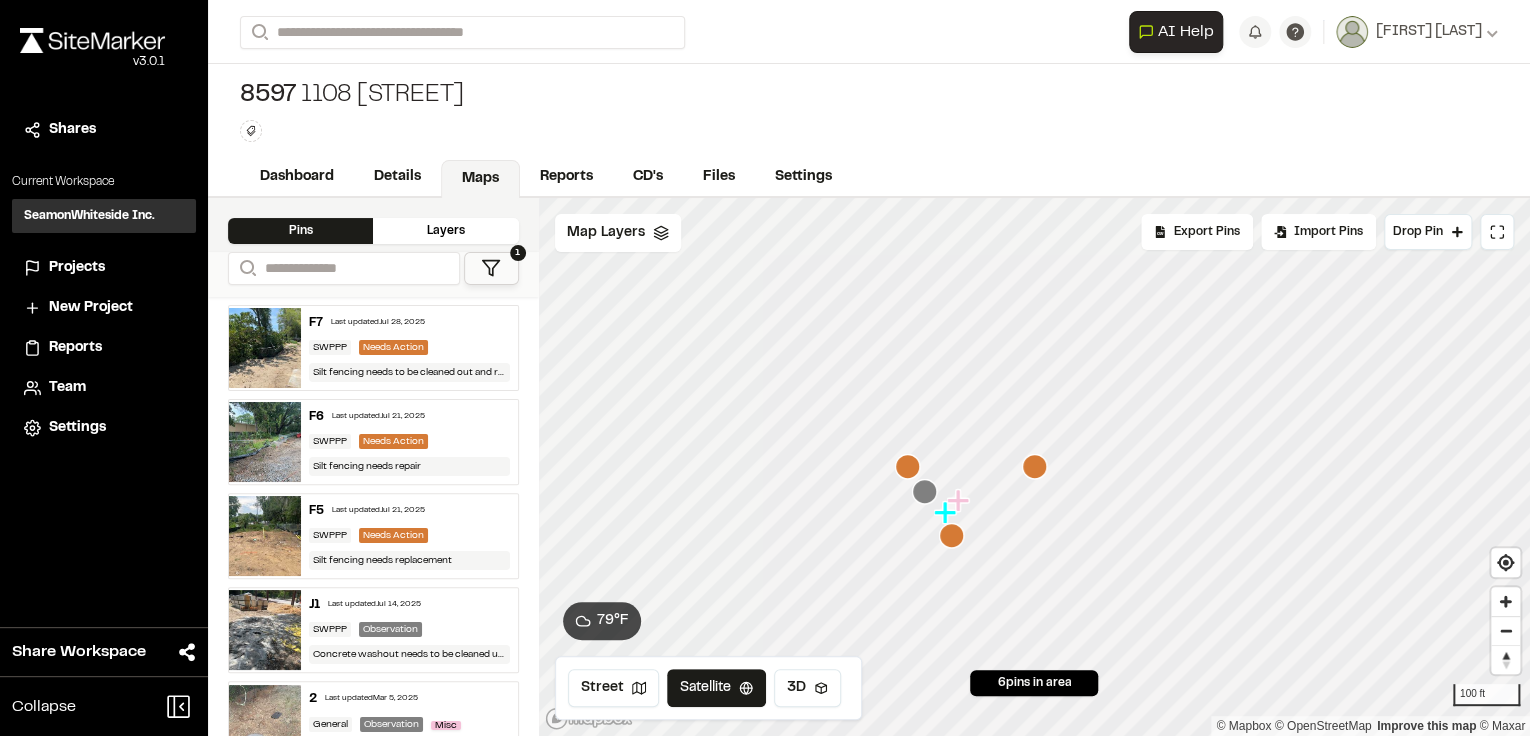 click on "Needs Action" at bounding box center [393, 441] 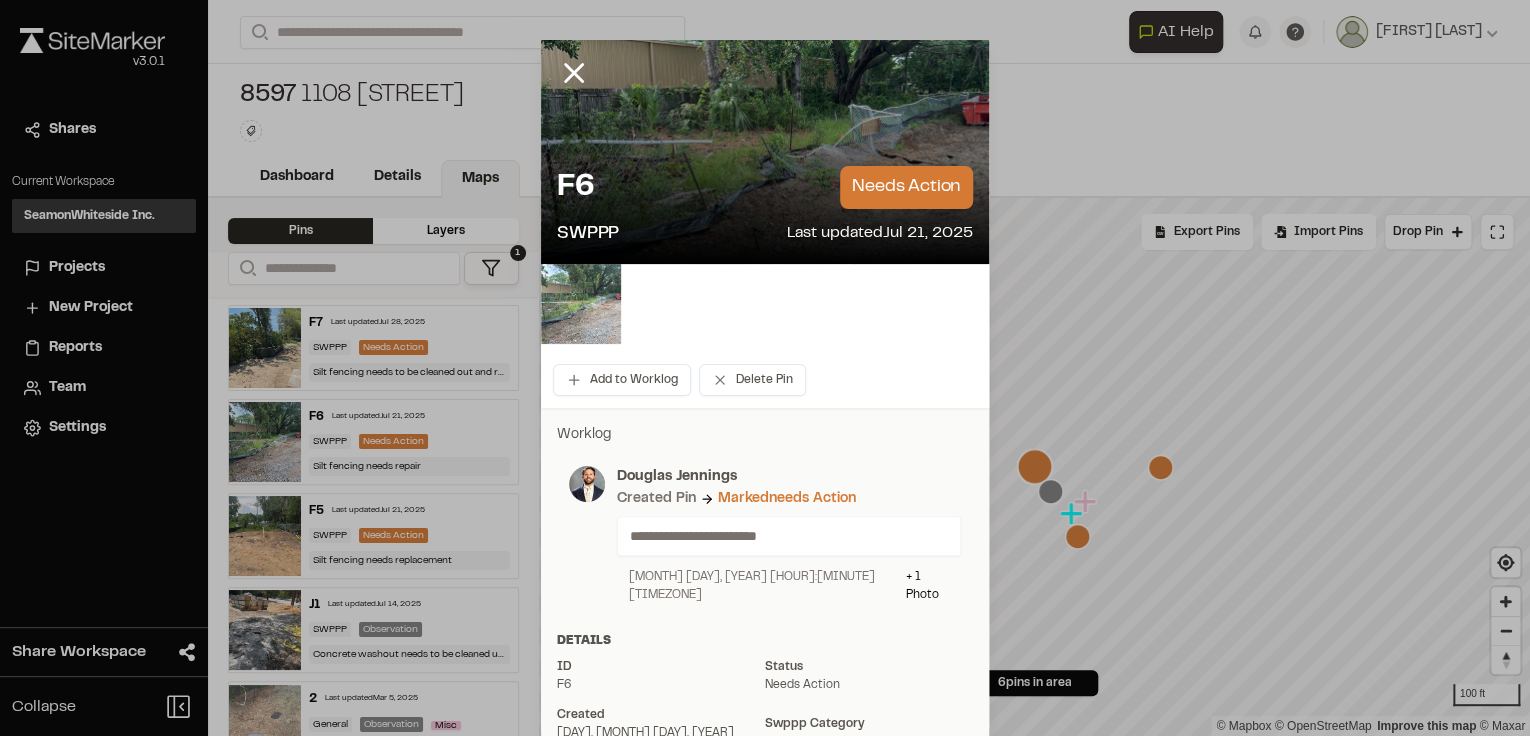 click at bounding box center (581, 304) 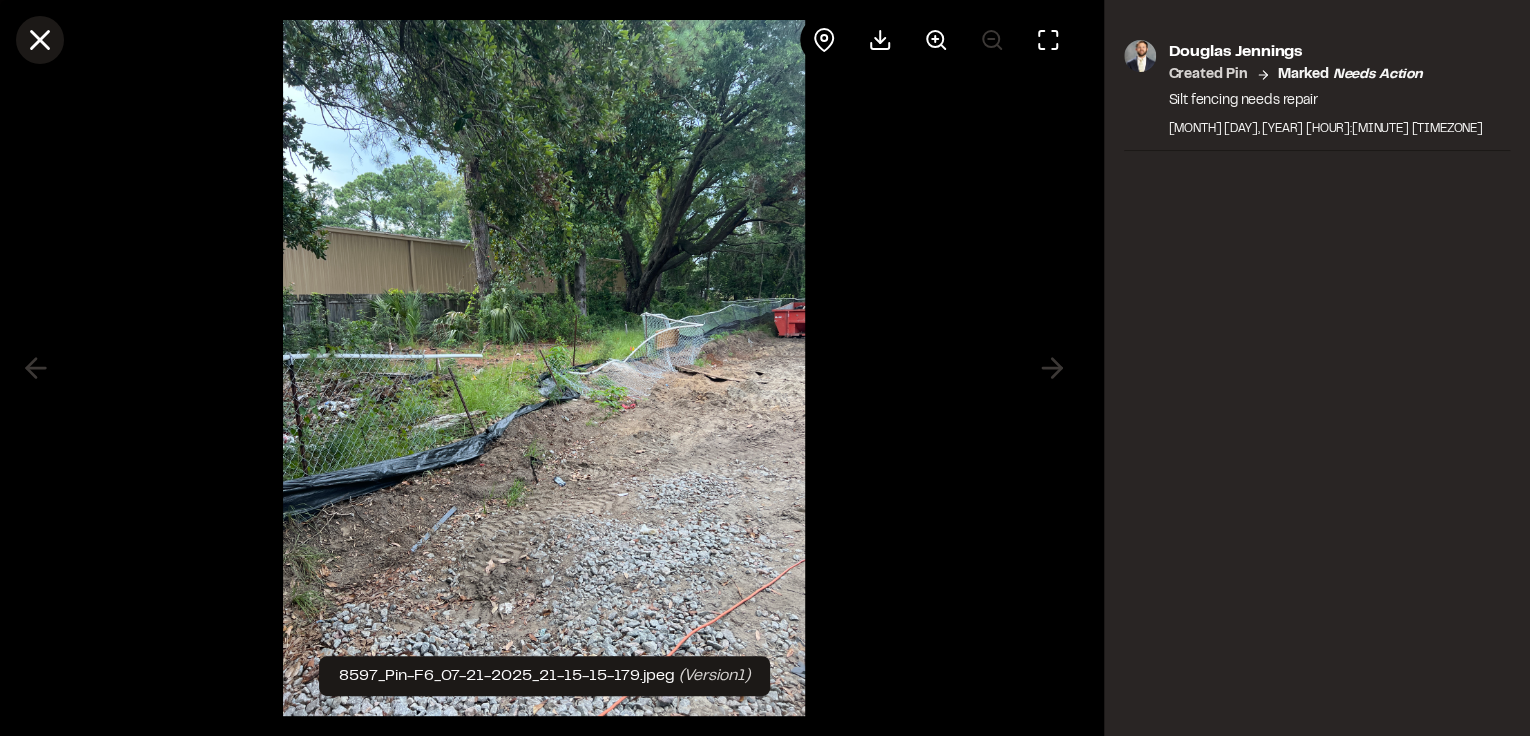 click 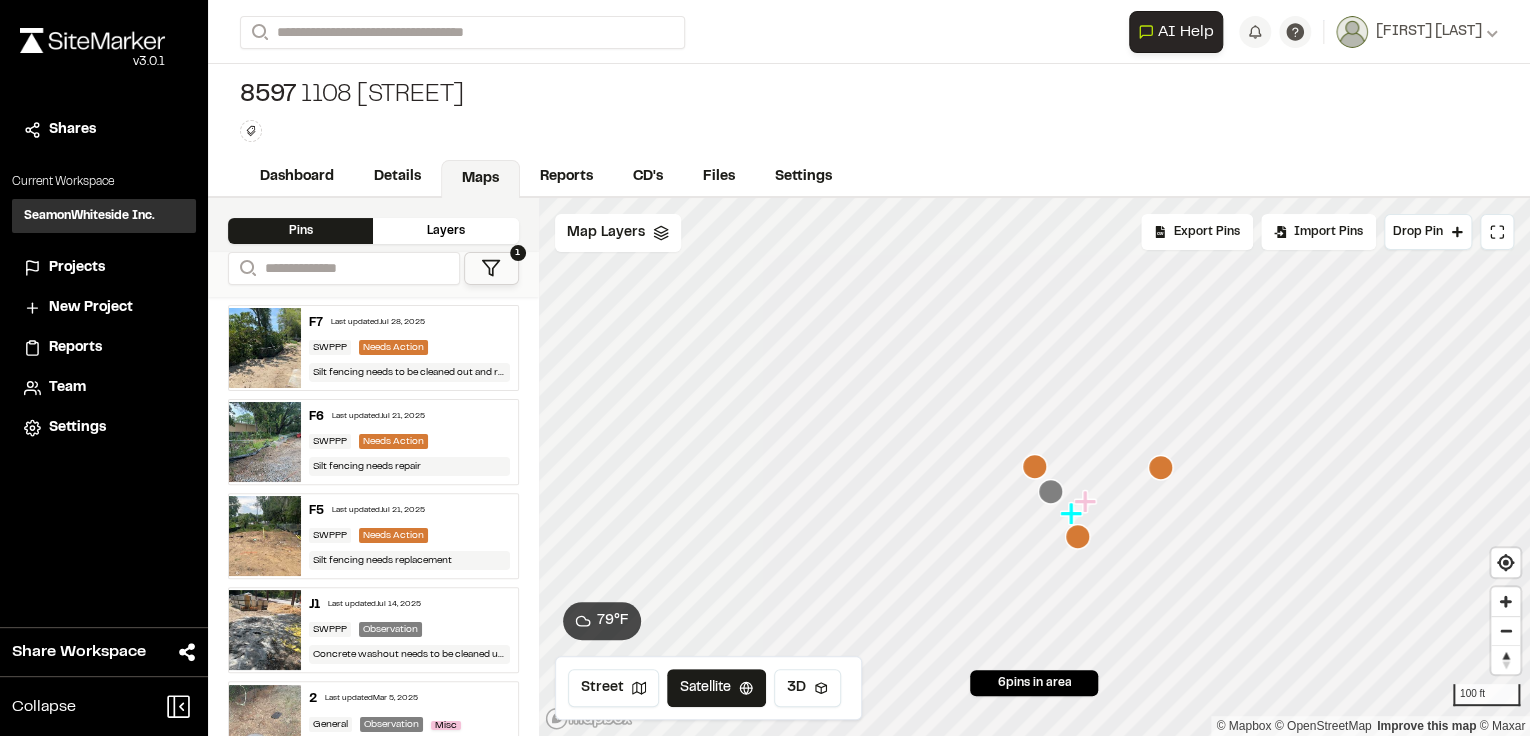 click at bounding box center [265, 536] 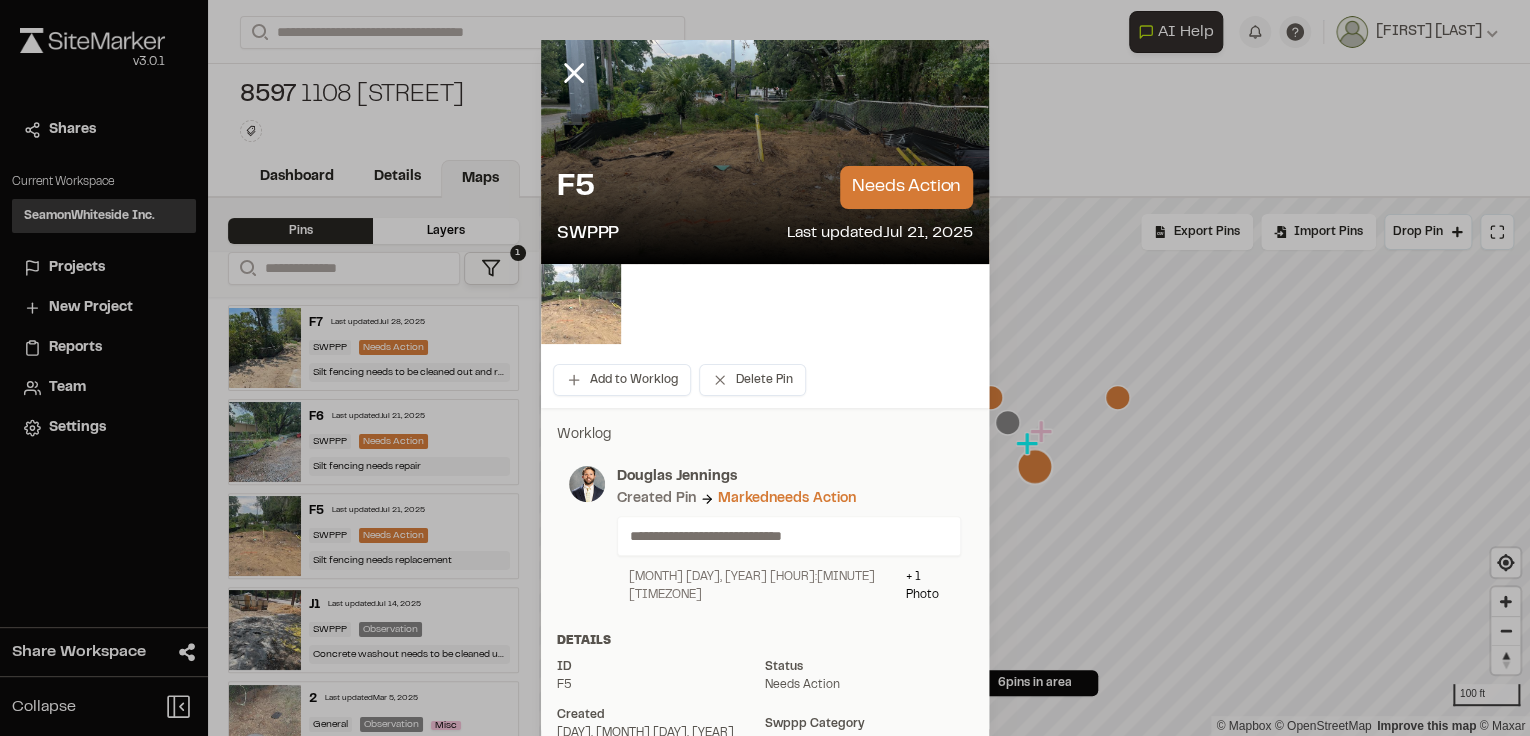 click at bounding box center [581, 304] 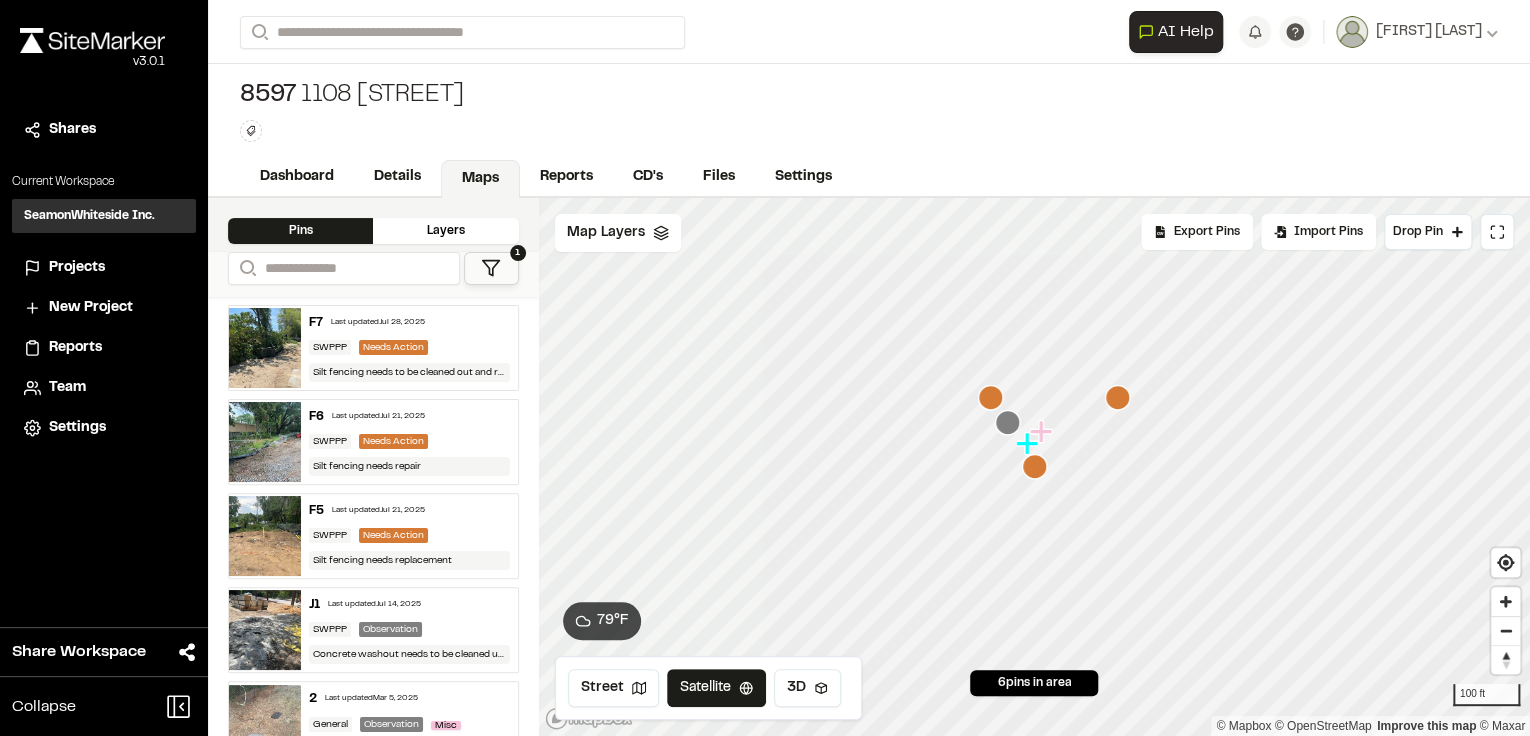 click at bounding box center (265, 630) 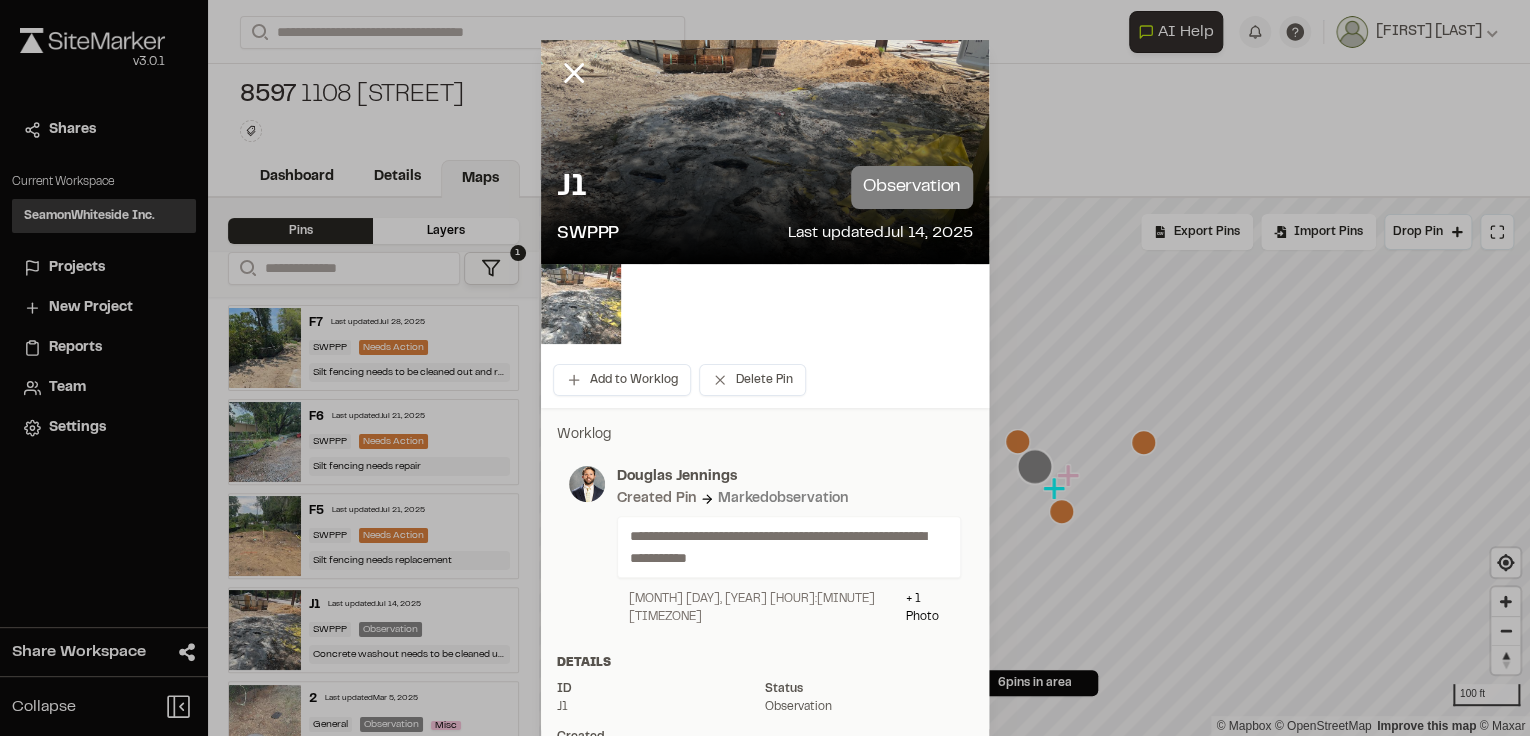 click at bounding box center [581, 304] 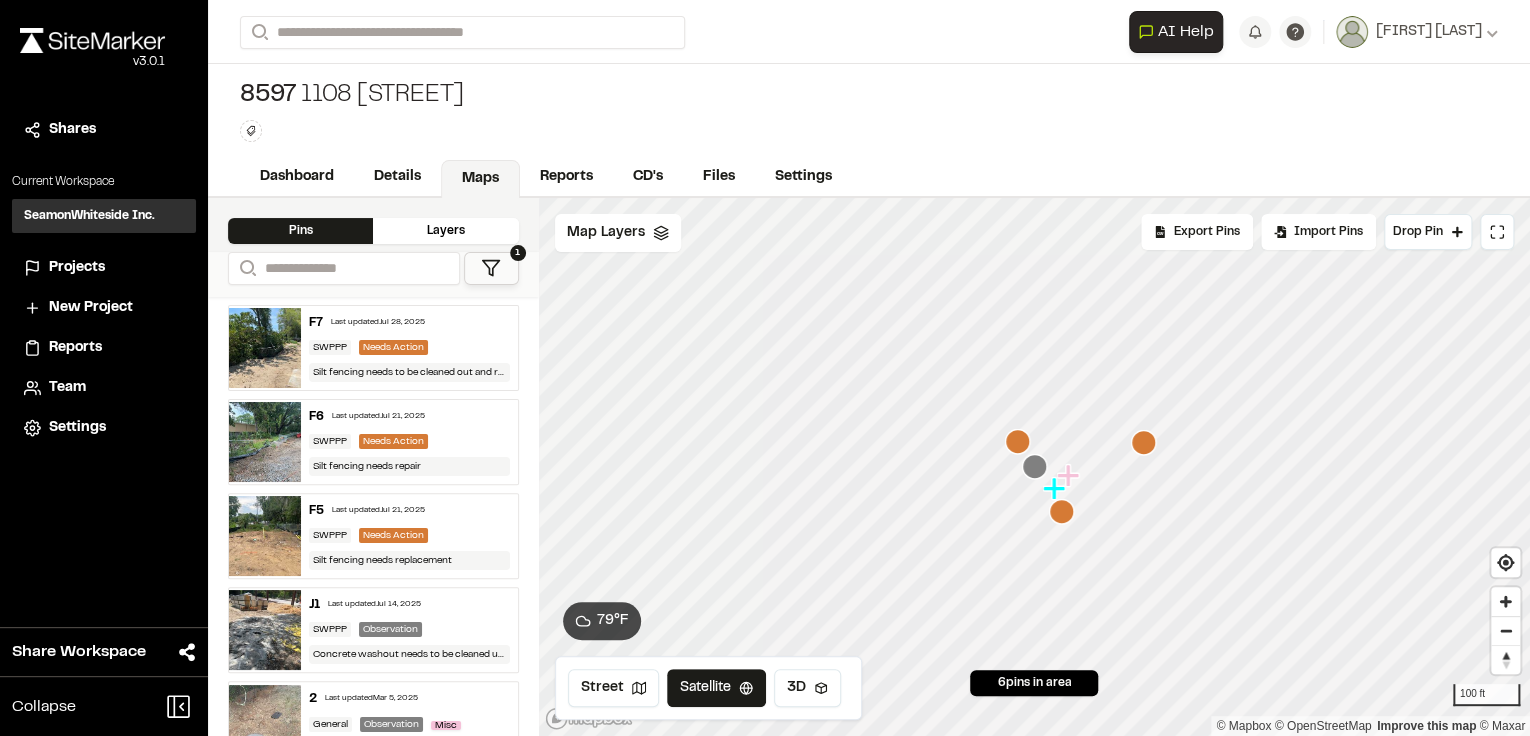 scroll, scrollTop: 80, scrollLeft: 0, axis: vertical 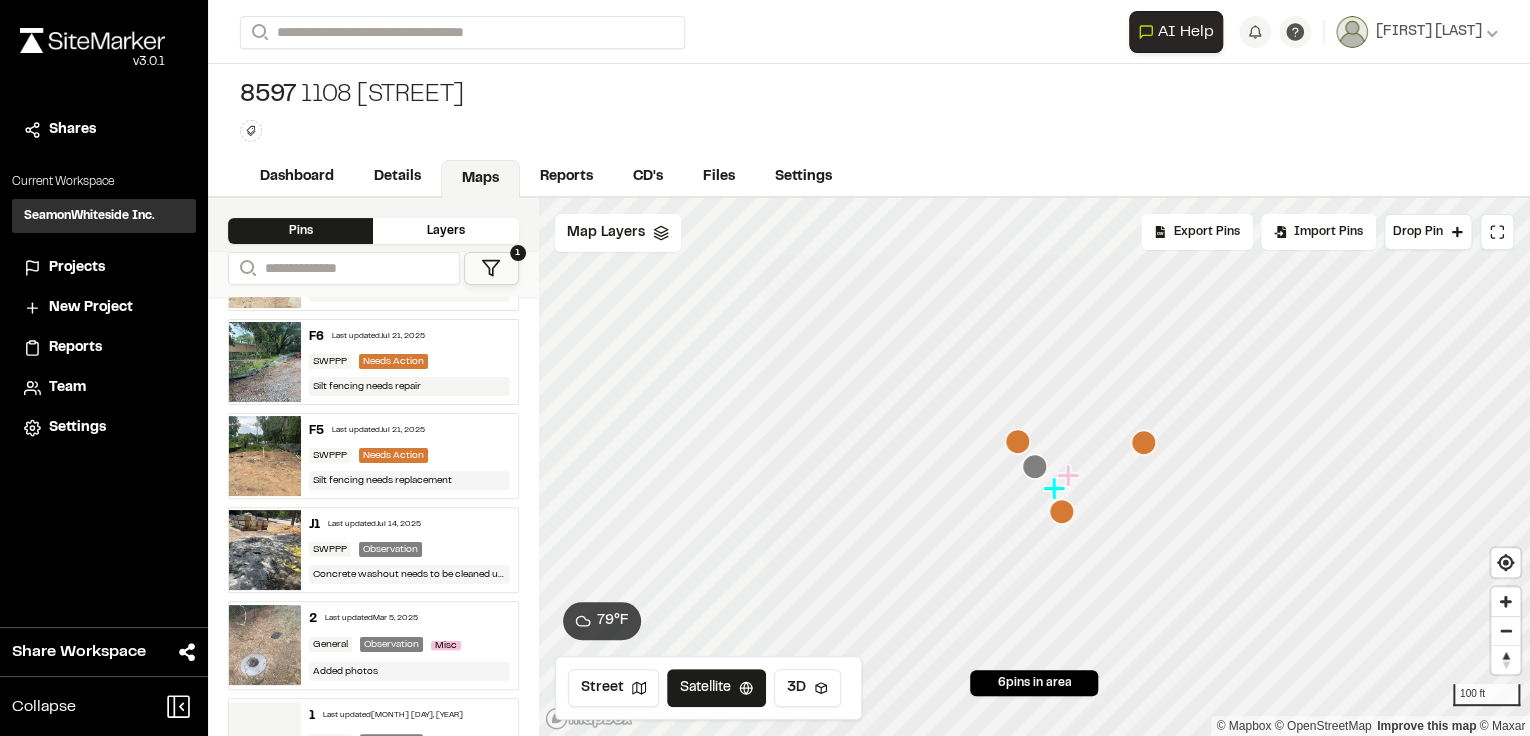 click at bounding box center (265, 645) 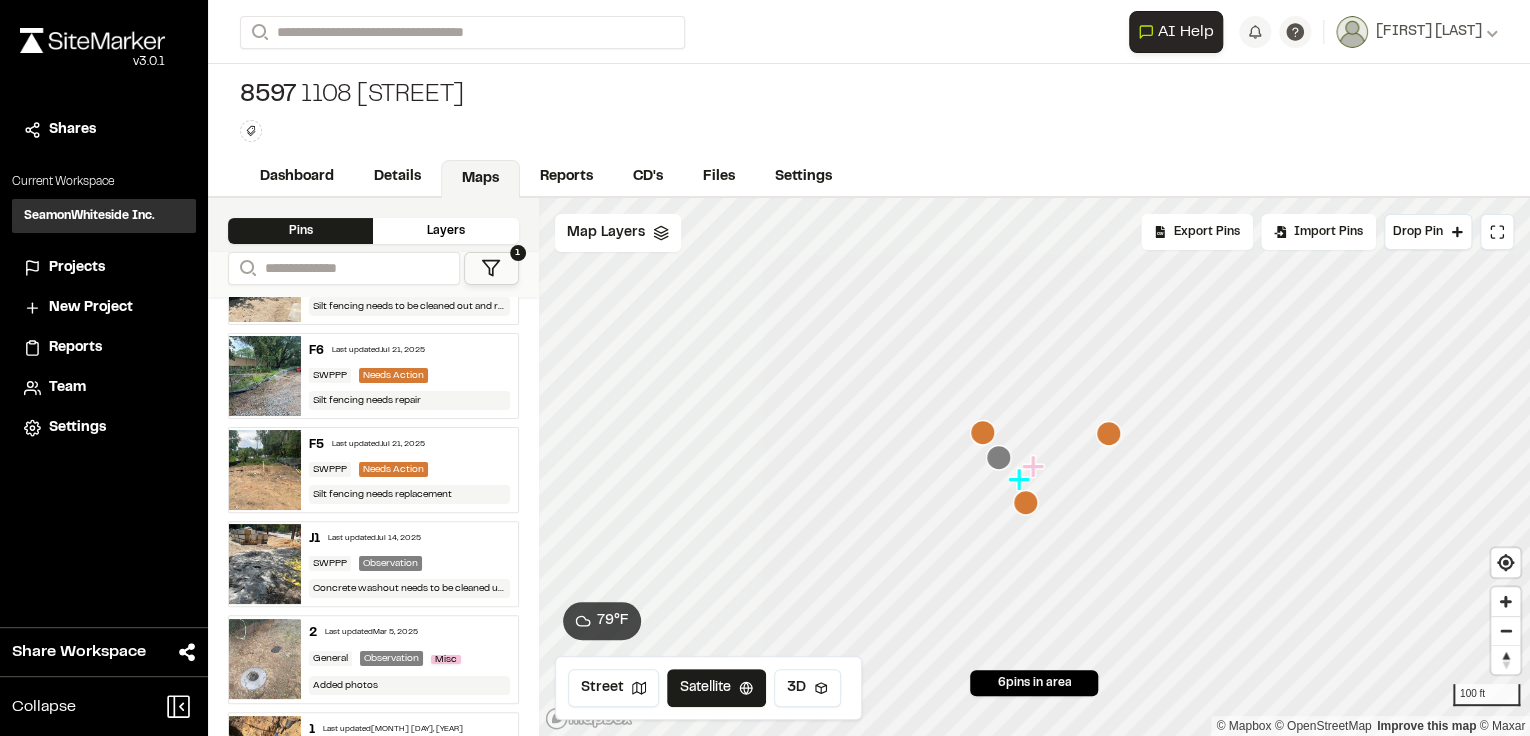 scroll, scrollTop: 0, scrollLeft: 0, axis: both 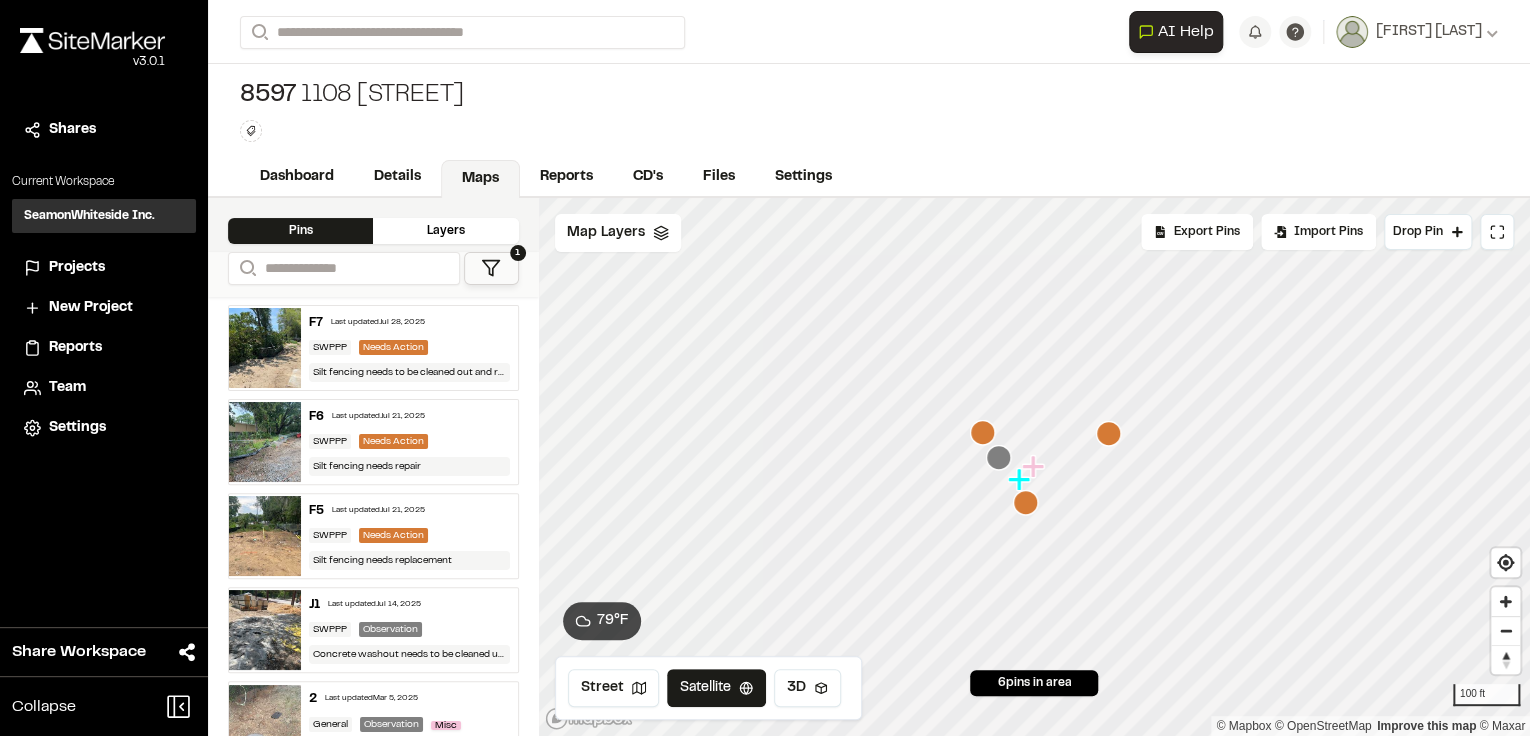 click at bounding box center [265, 348] 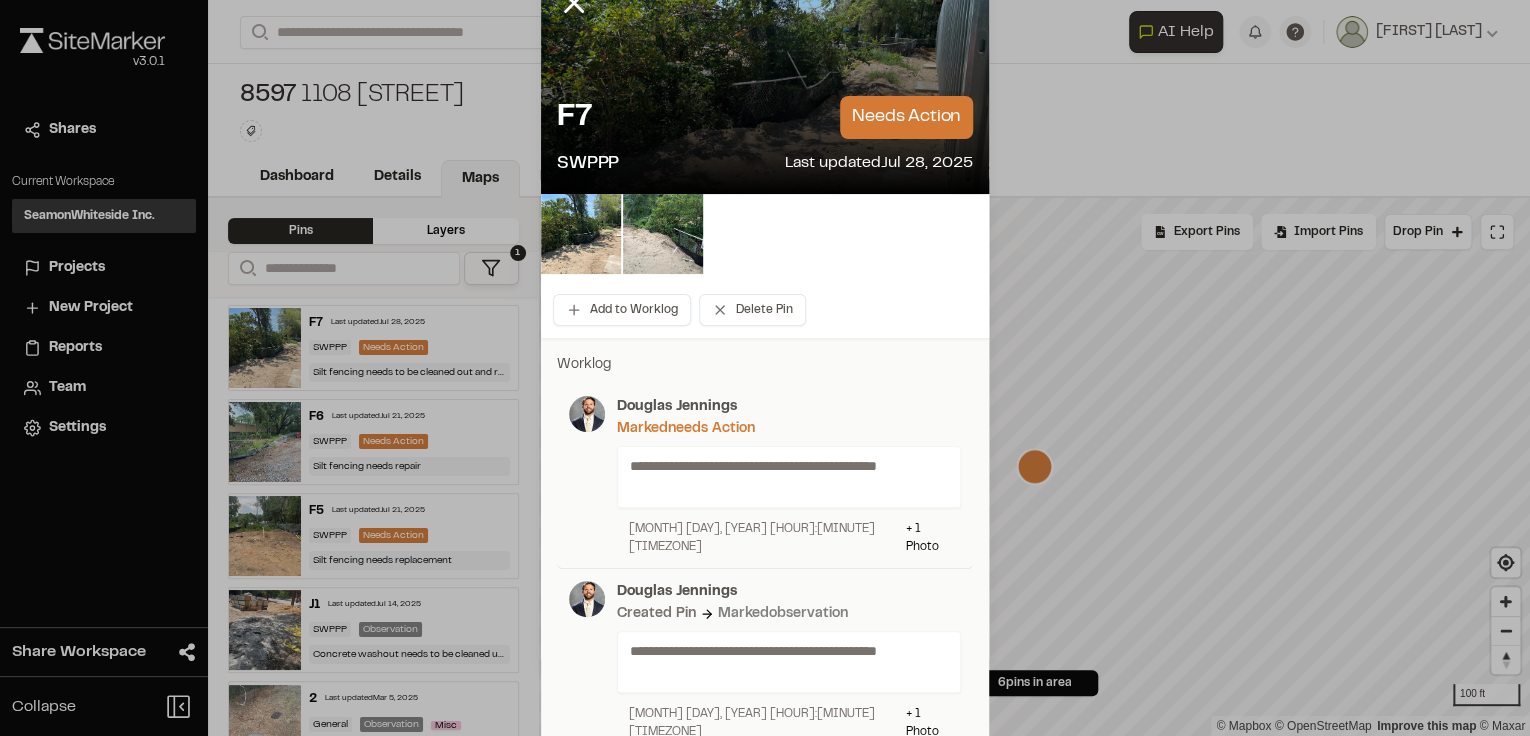 scroll, scrollTop: 0, scrollLeft: 0, axis: both 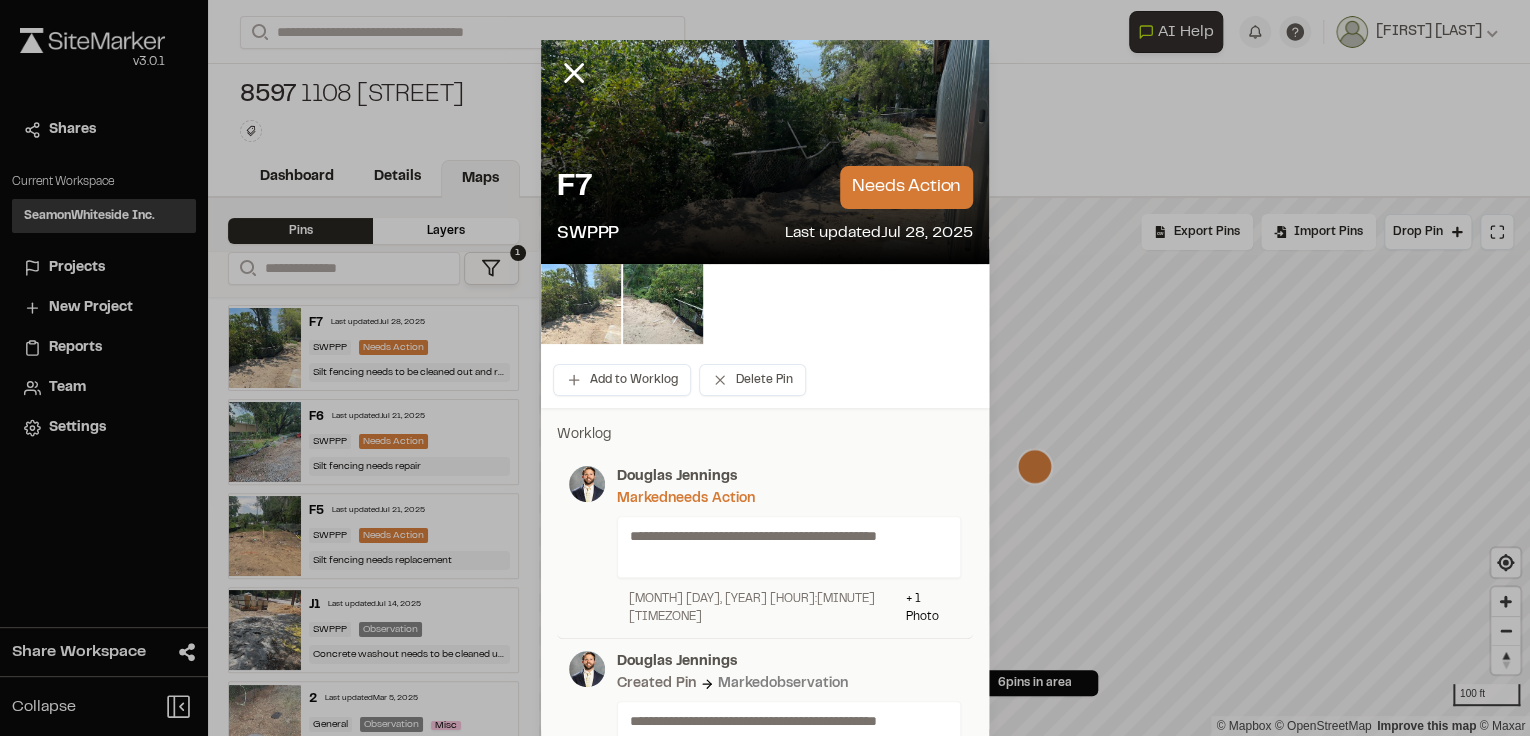 click at bounding box center (581, 304) 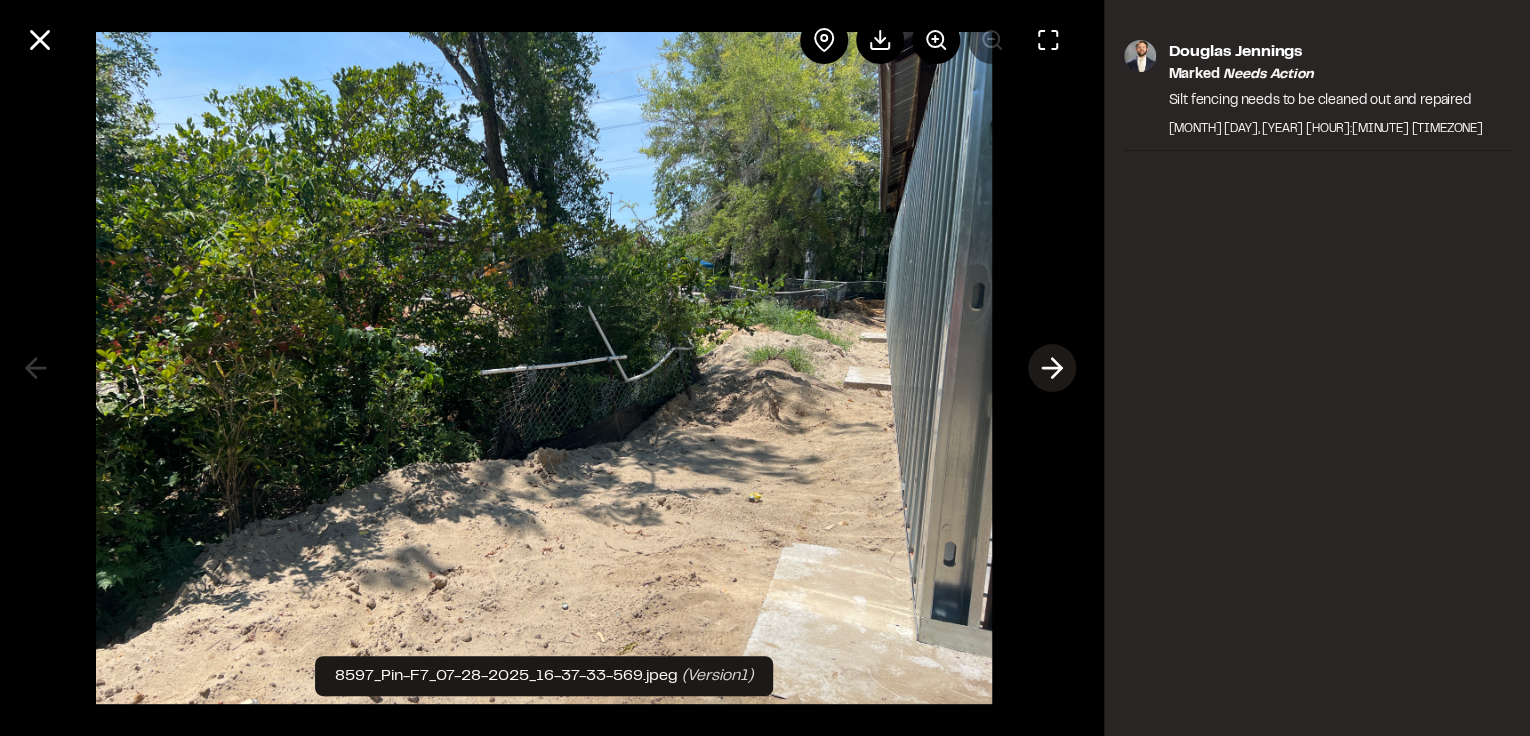 click 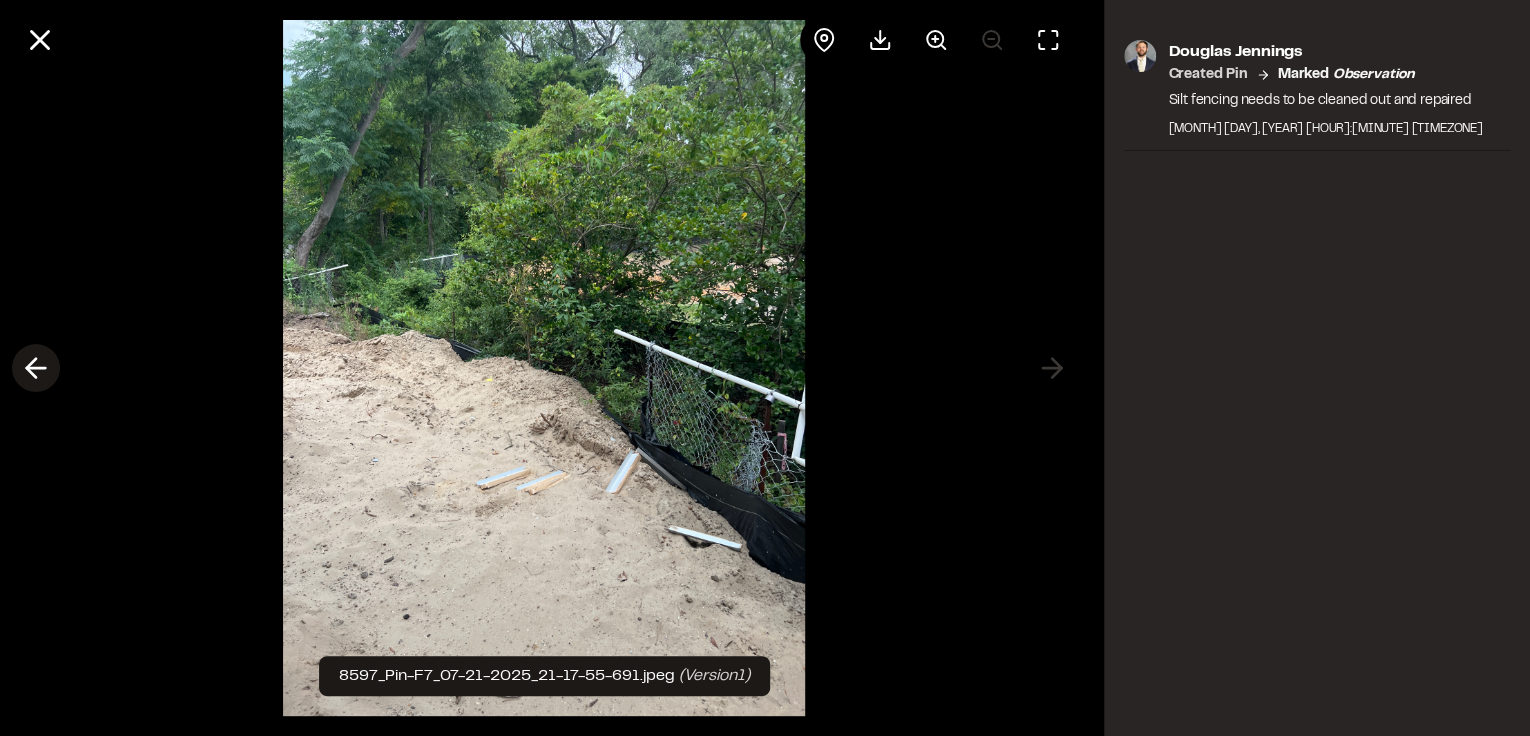 click 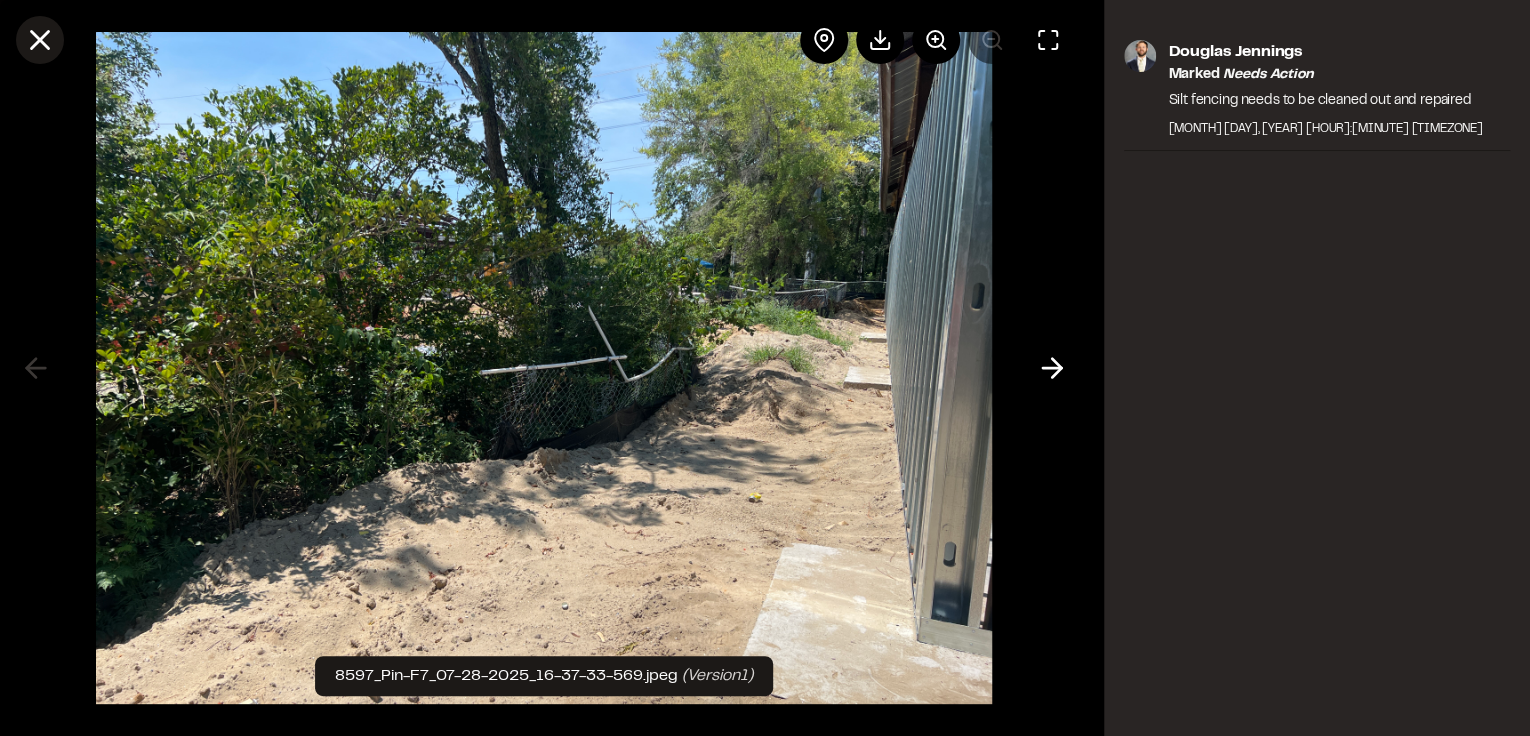 click 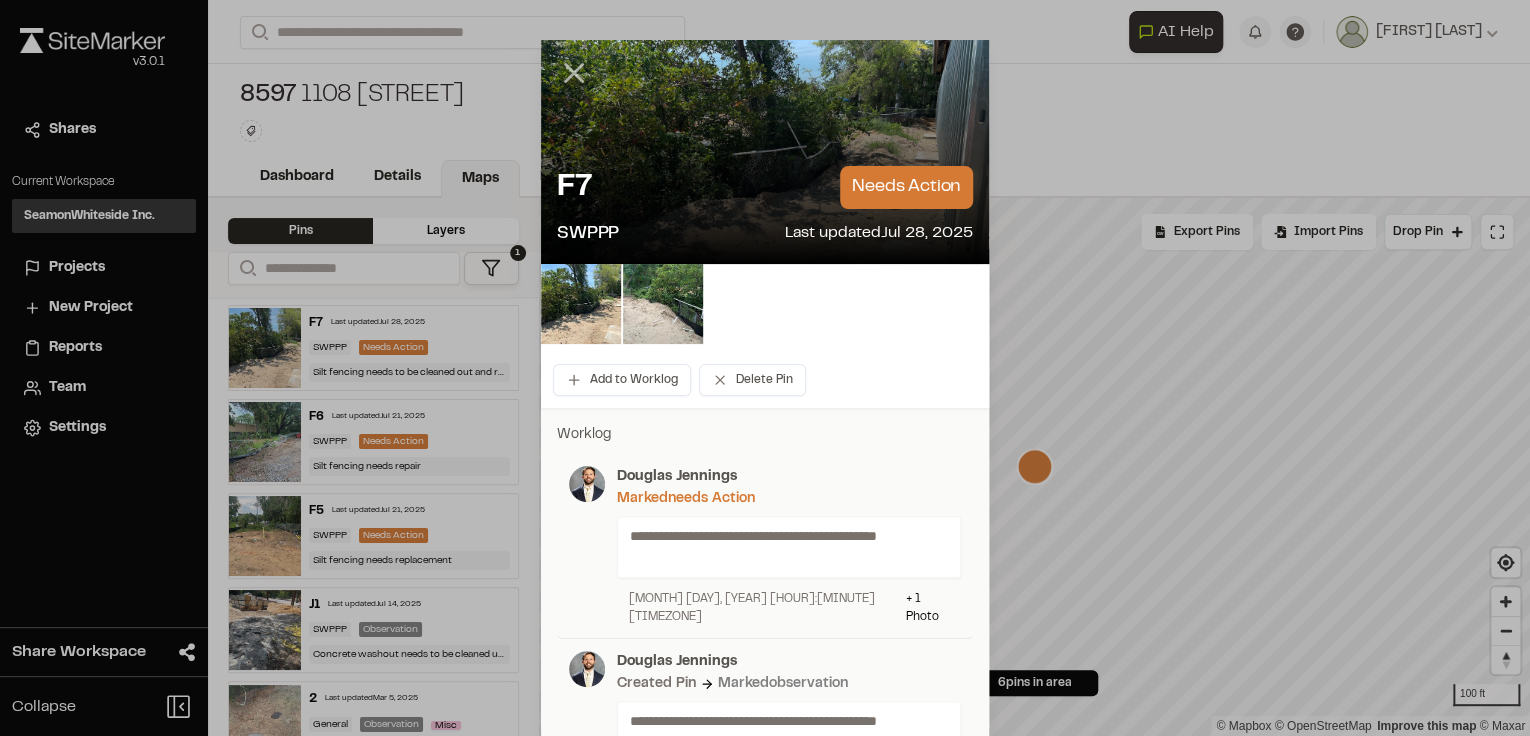 click 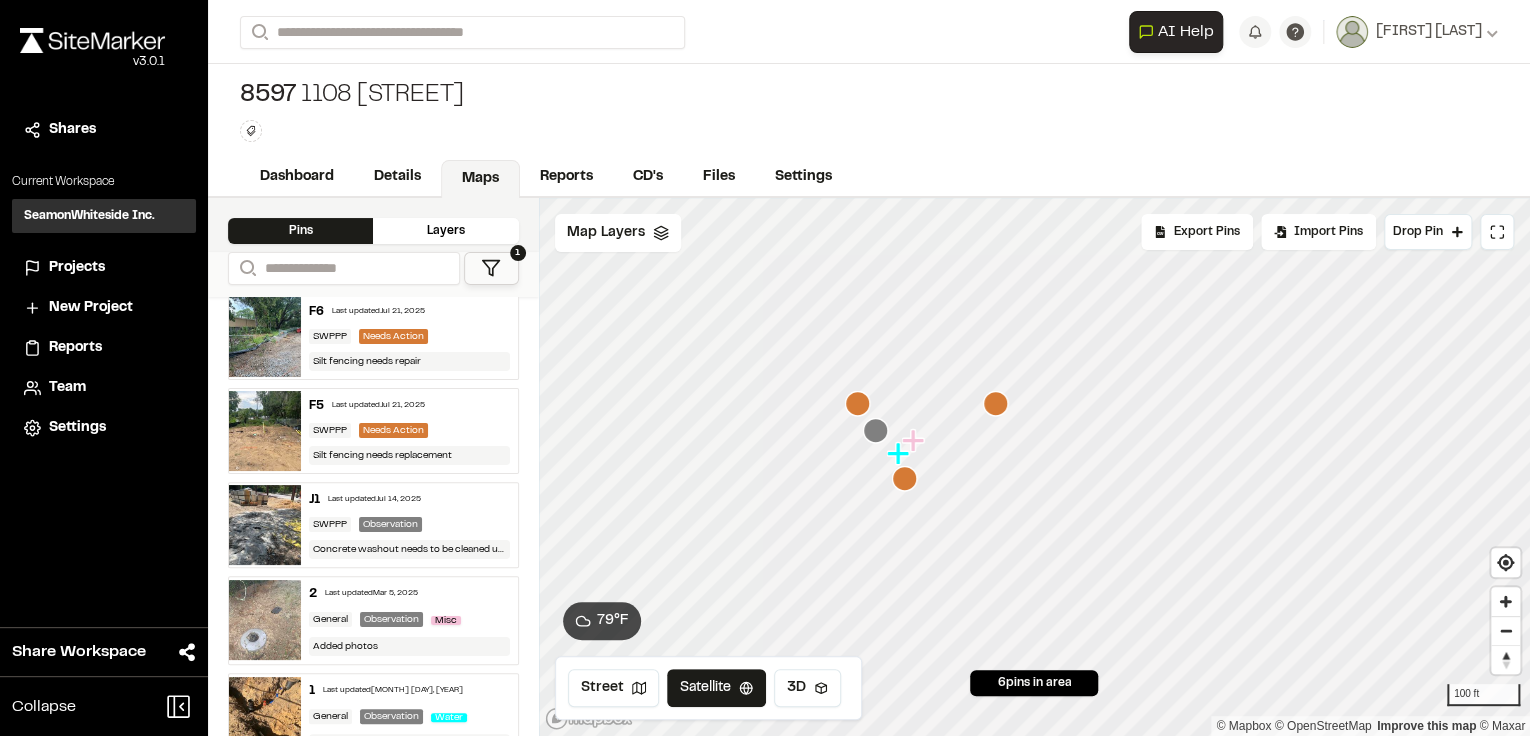 scroll, scrollTop: 143, scrollLeft: 0, axis: vertical 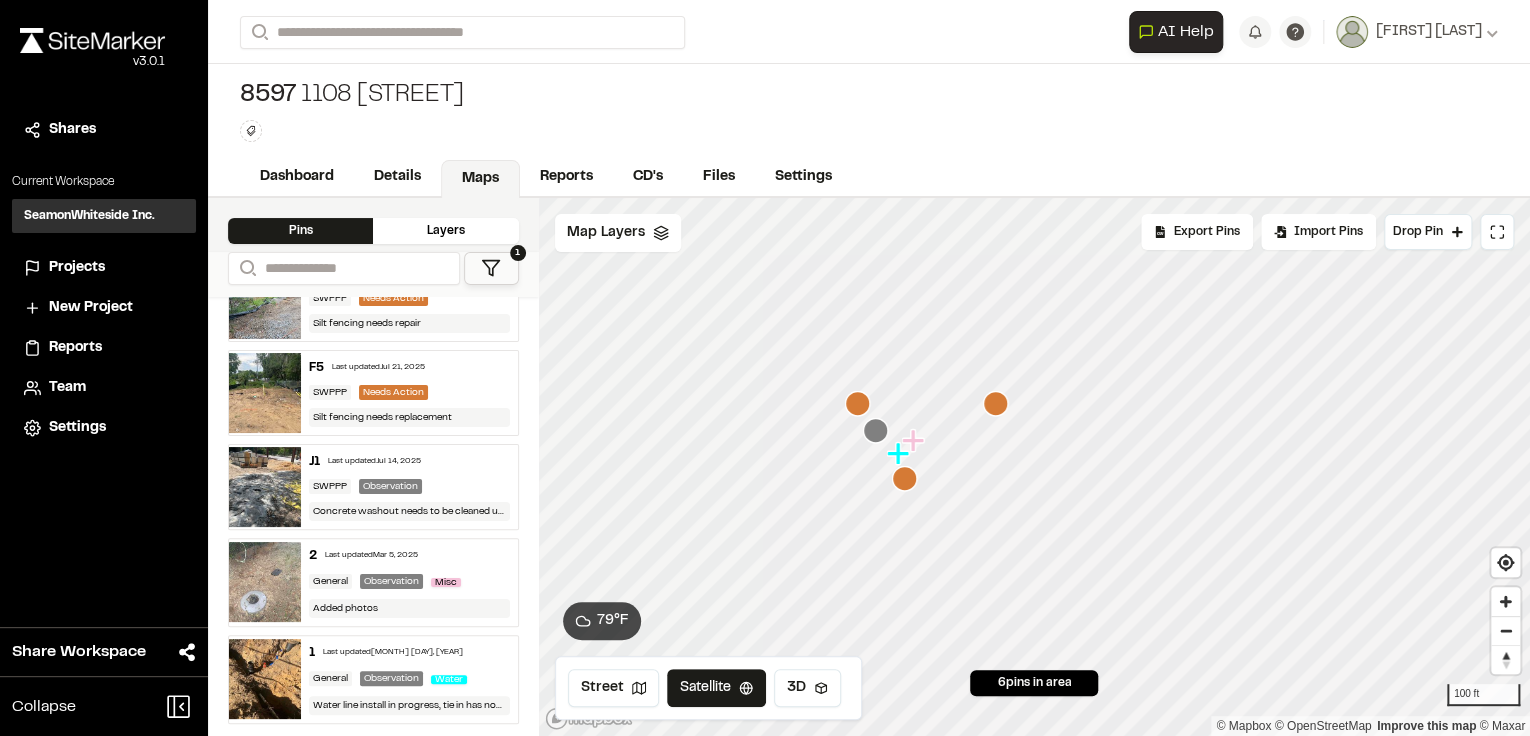 click at bounding box center (265, 679) 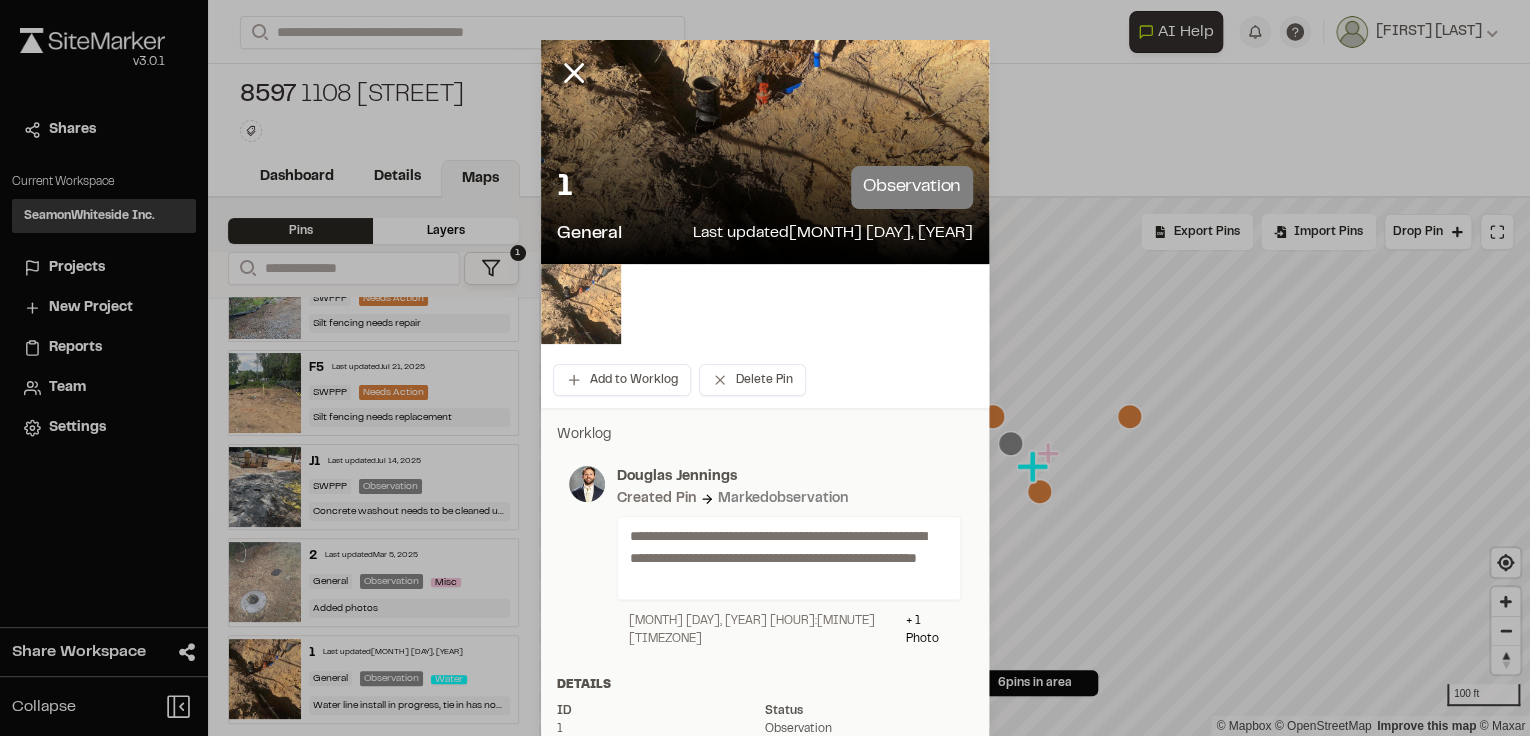 click at bounding box center [581, 304] 